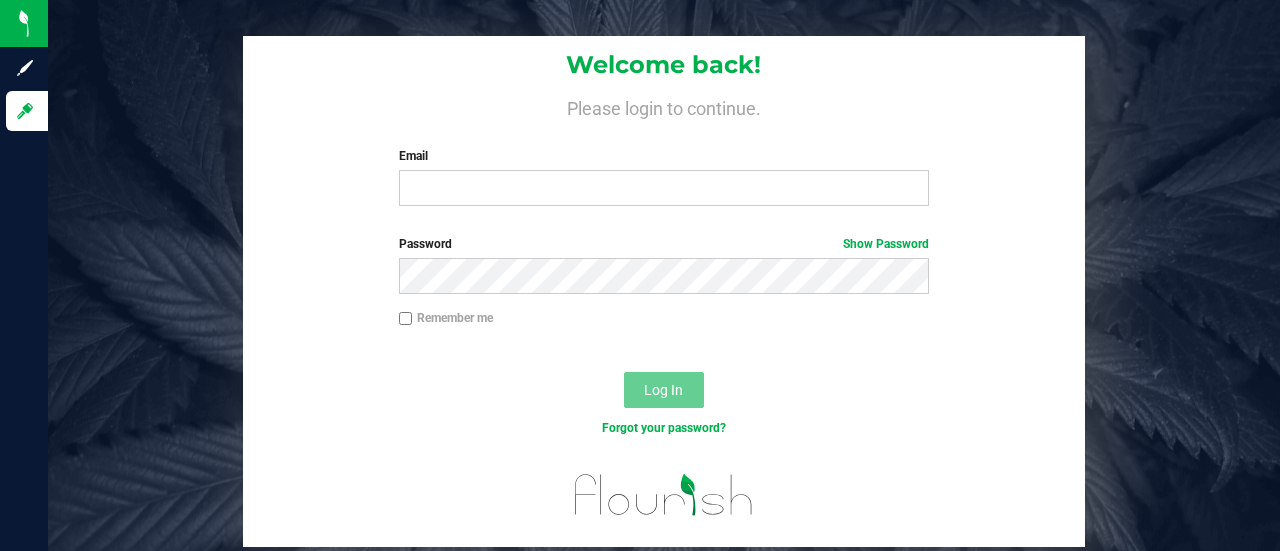 scroll, scrollTop: 0, scrollLeft: 0, axis: both 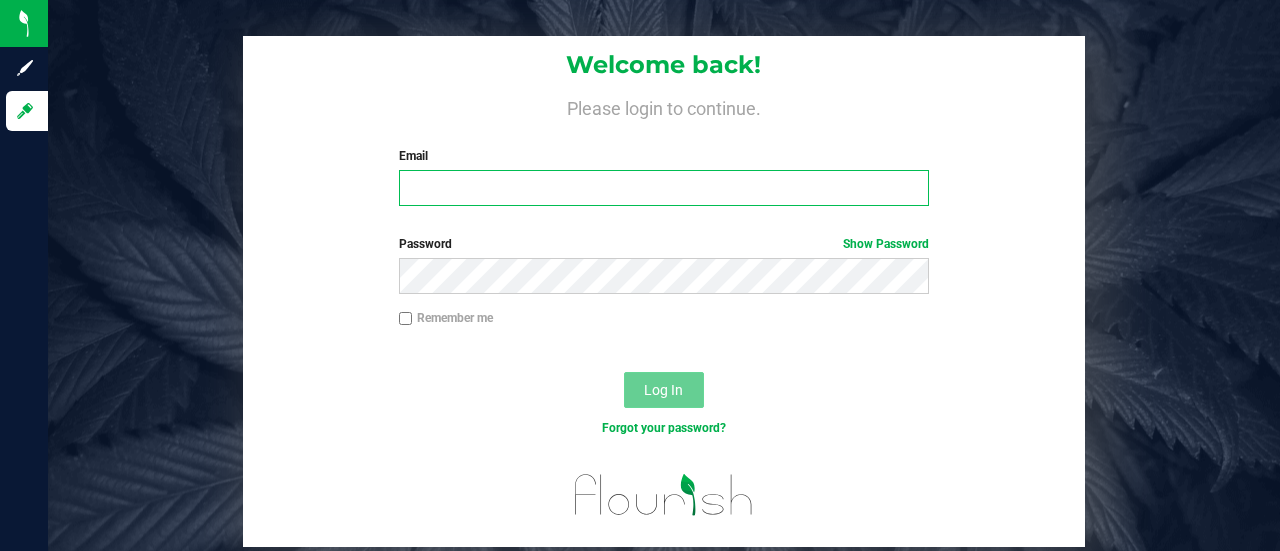 type on "[EMAIL]" 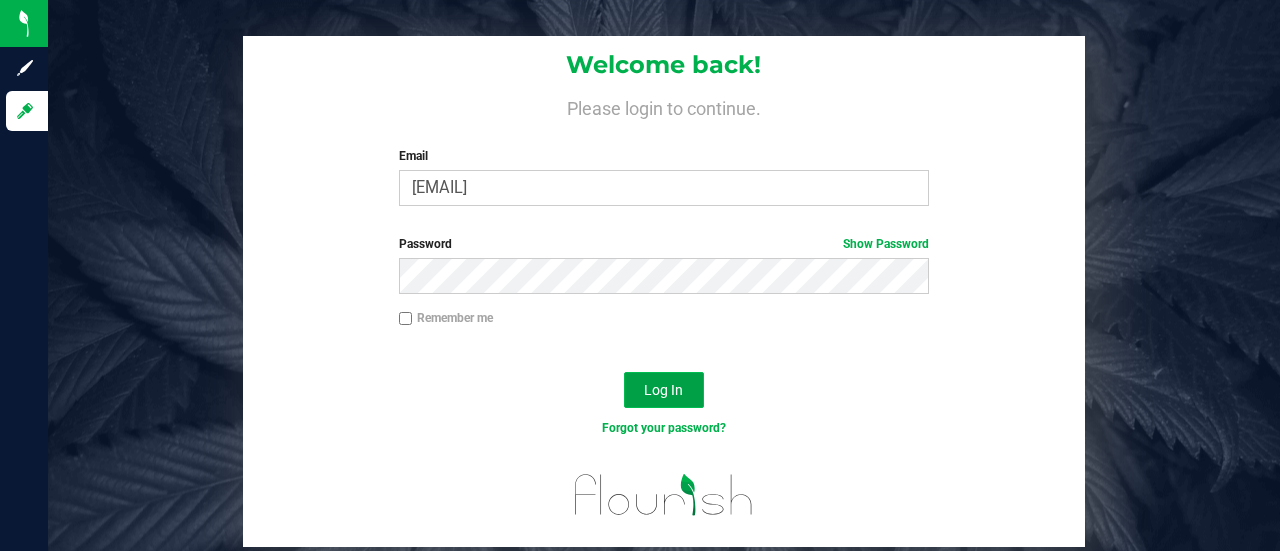click on "Log In" at bounding box center (664, 390) 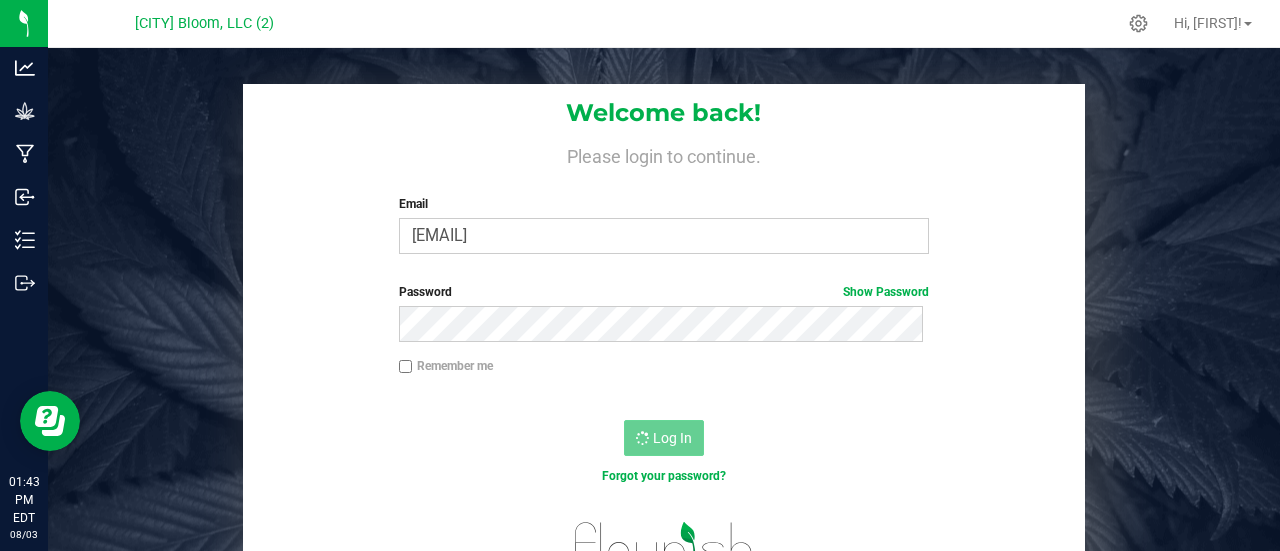 scroll, scrollTop: 0, scrollLeft: 0, axis: both 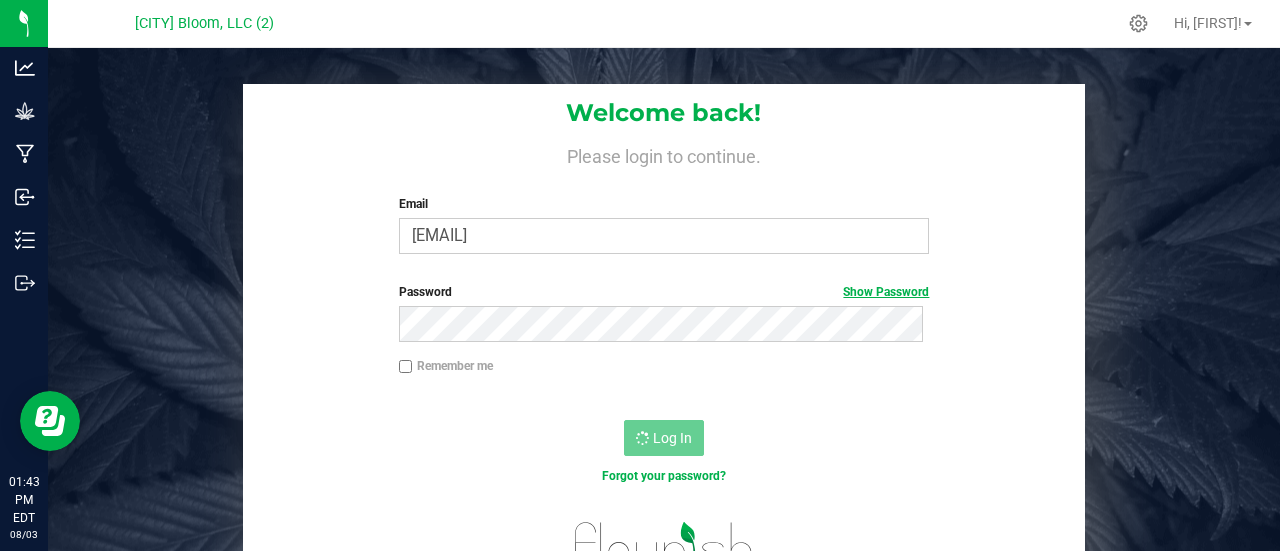 click on "Show Password" at bounding box center [886, 292] 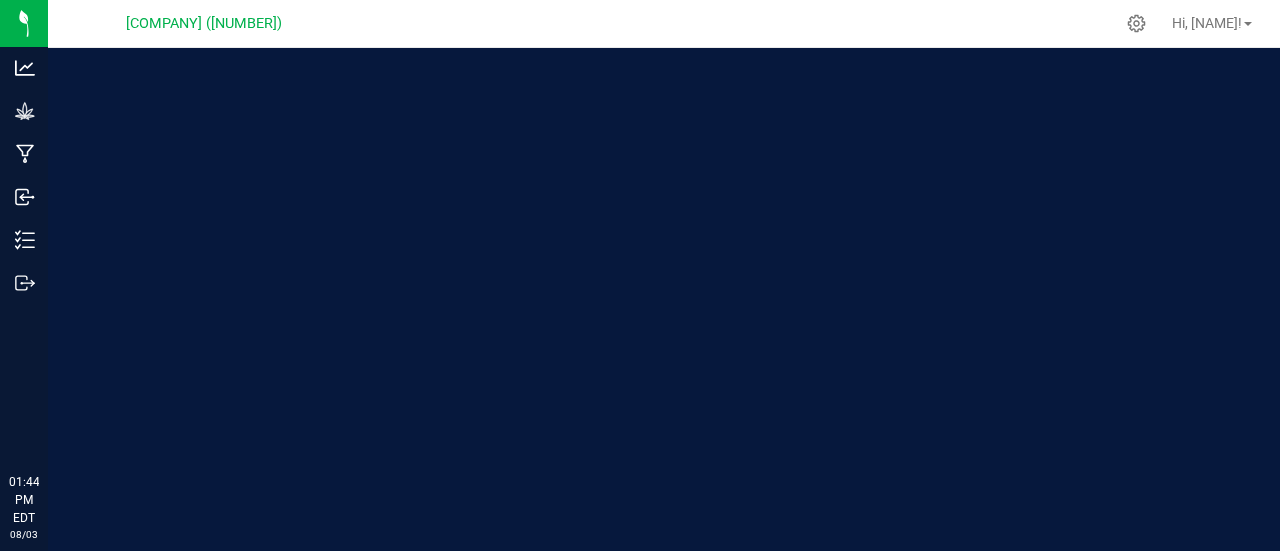 scroll, scrollTop: 0, scrollLeft: 0, axis: both 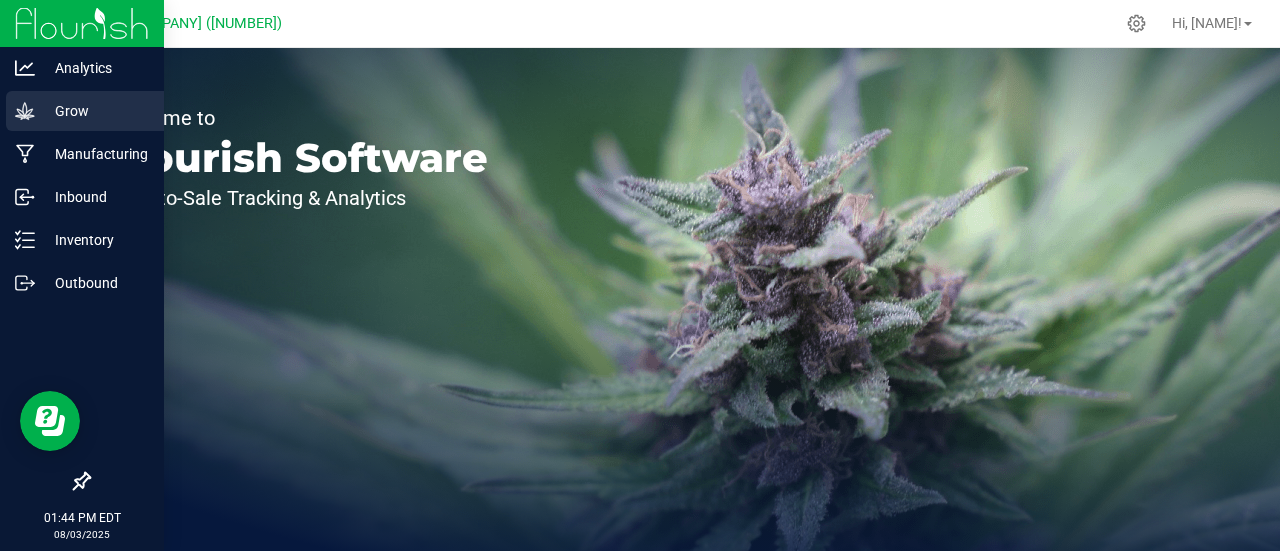 click on "Grow" at bounding box center (95, 111) 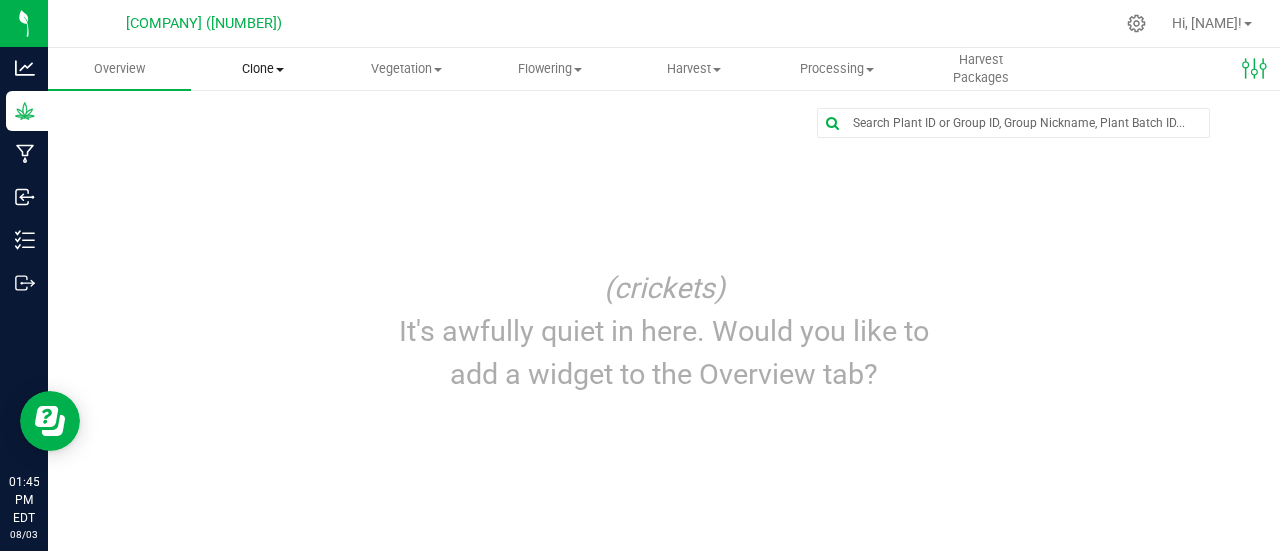 click on "Clone" at bounding box center [262, 69] 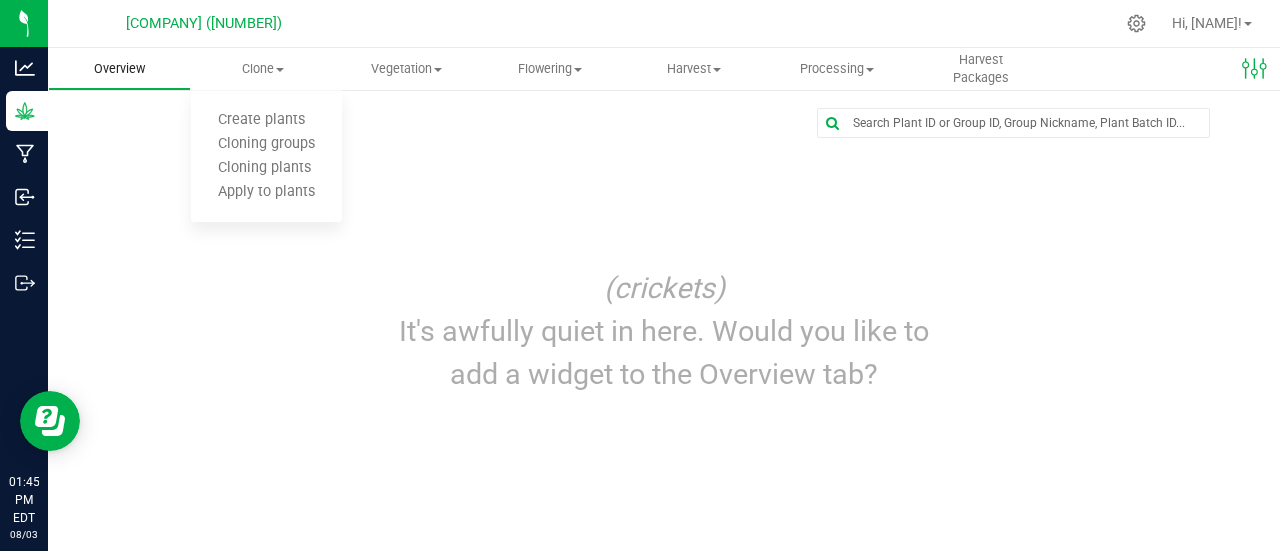 click on "Overview" at bounding box center [119, 69] 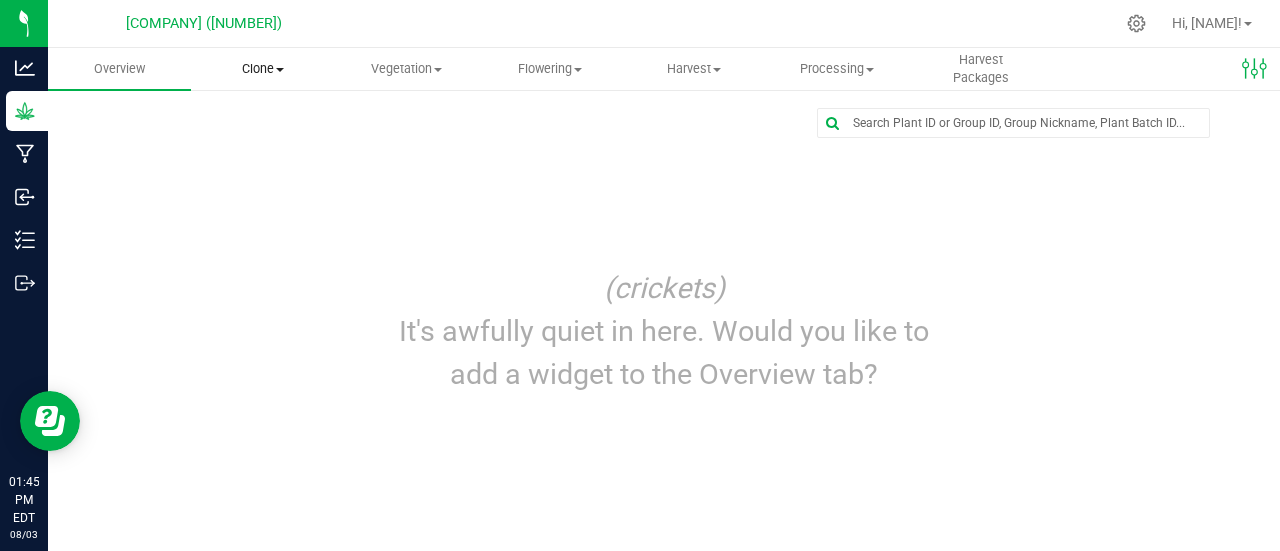 click on "Clone" at bounding box center [262, 69] 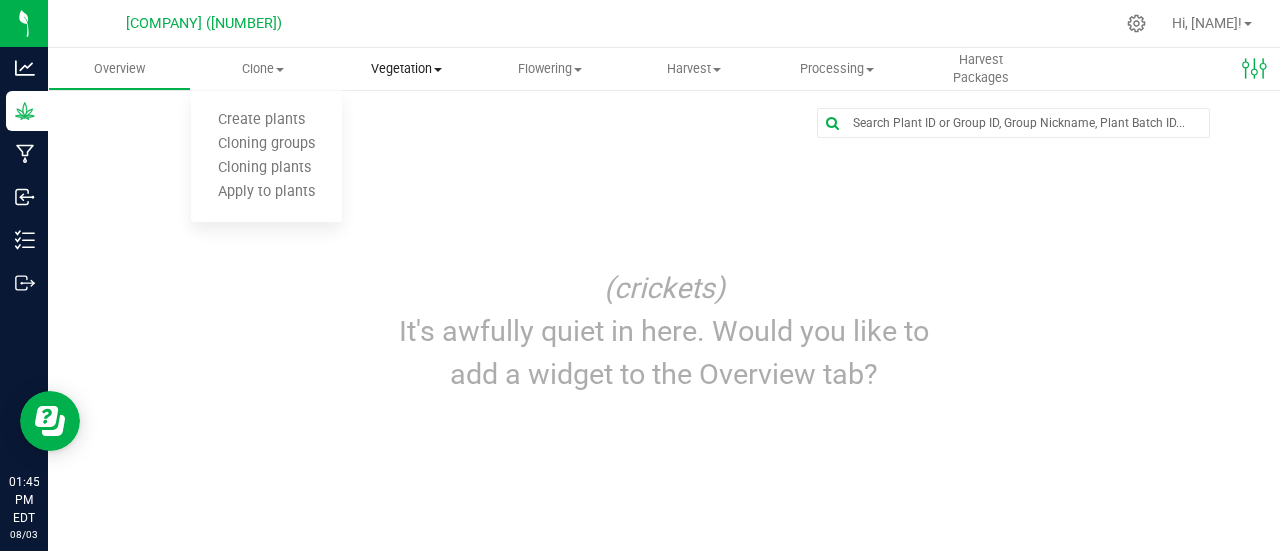 click on "Vegetation" at bounding box center (406, 69) 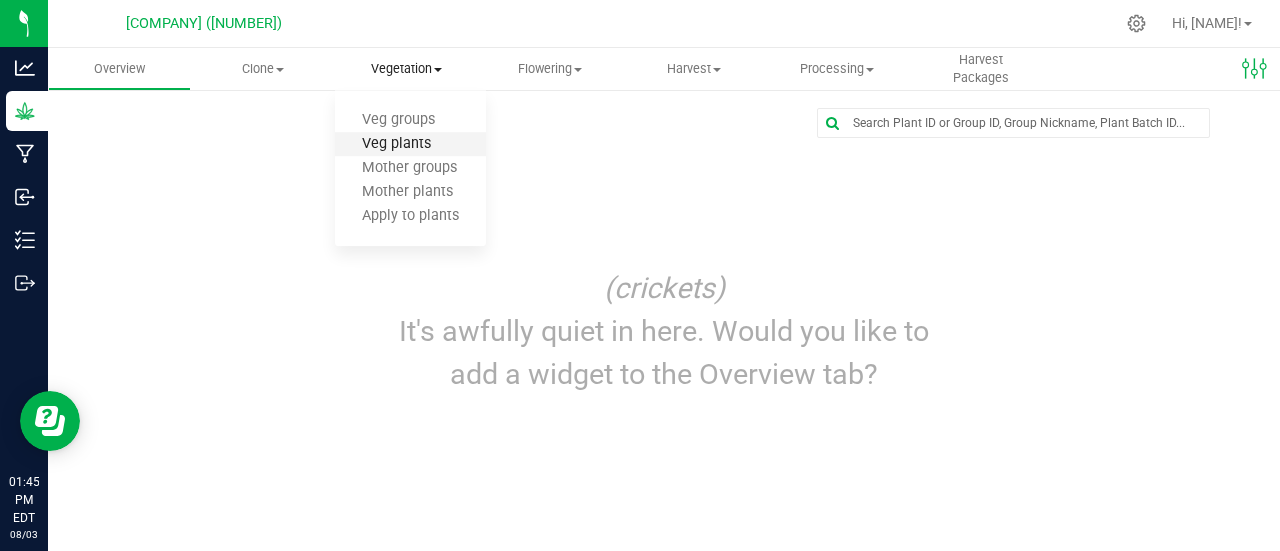 click on "Veg plants" at bounding box center (396, 144) 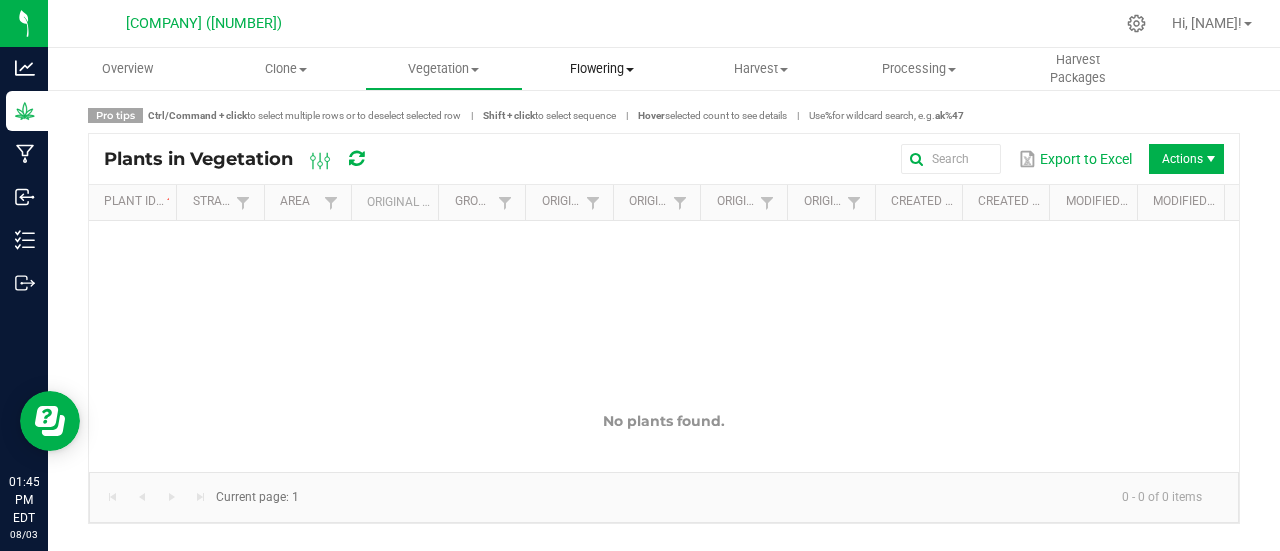 click on "Flowering
Create harvest
Flowering groups
Flowering plants
Apply to plants" at bounding box center [602, 69] 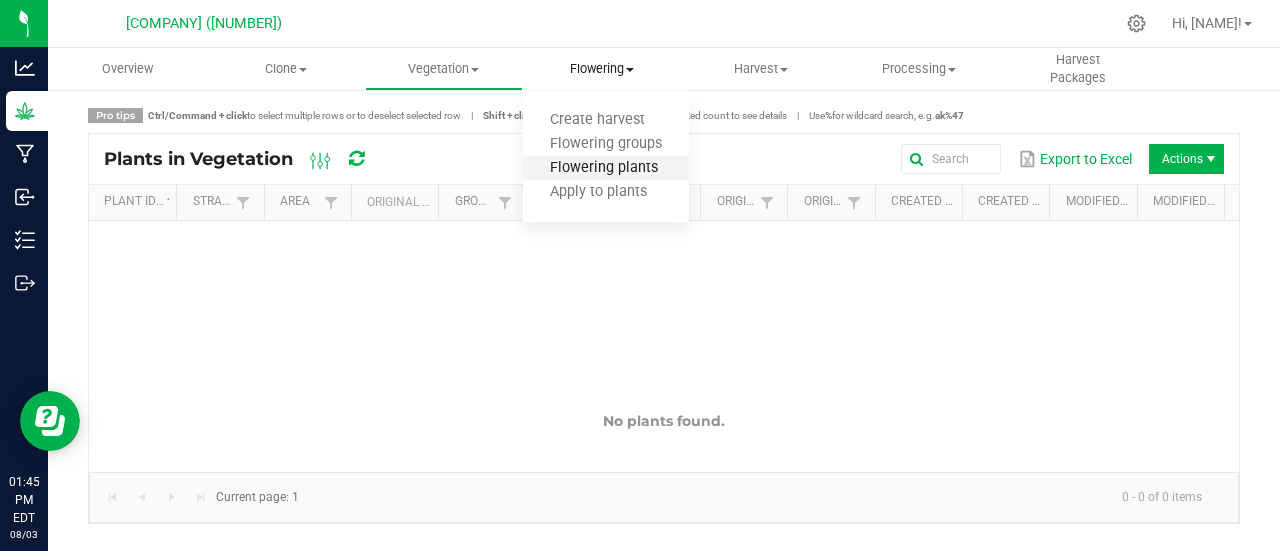 click on "Flowering plants" at bounding box center (604, 168) 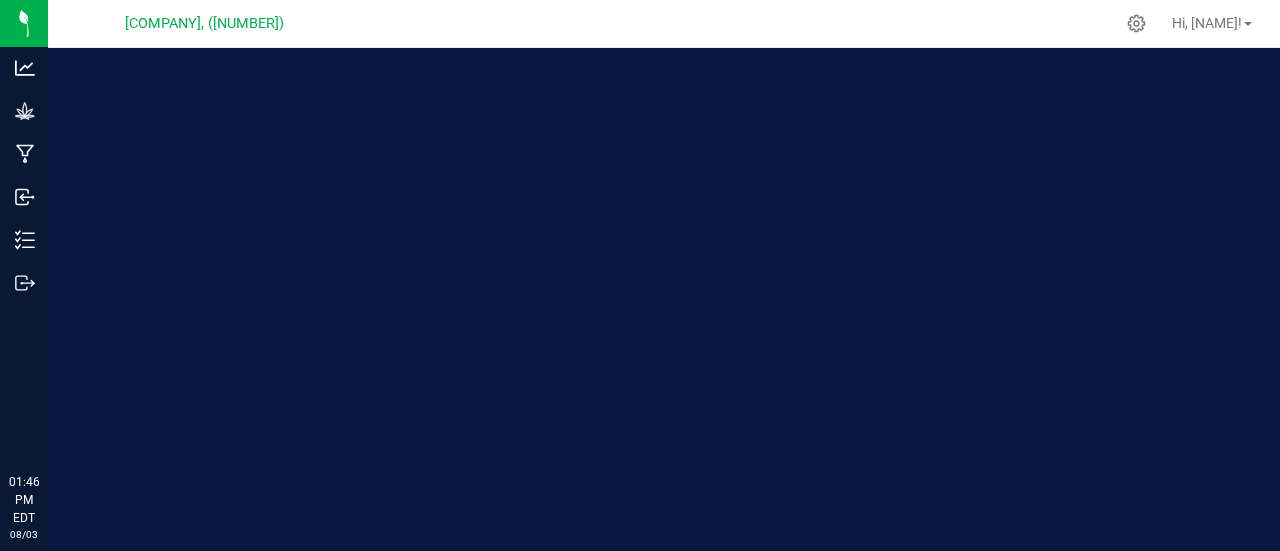 scroll, scrollTop: 0, scrollLeft: 0, axis: both 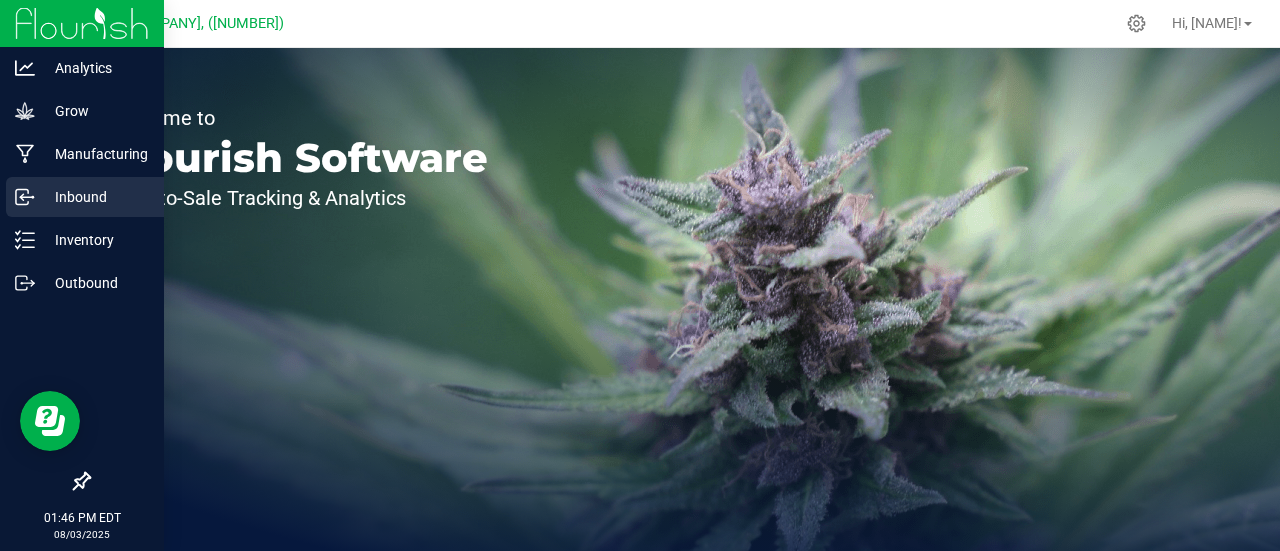 click on "Inbound" at bounding box center (95, 197) 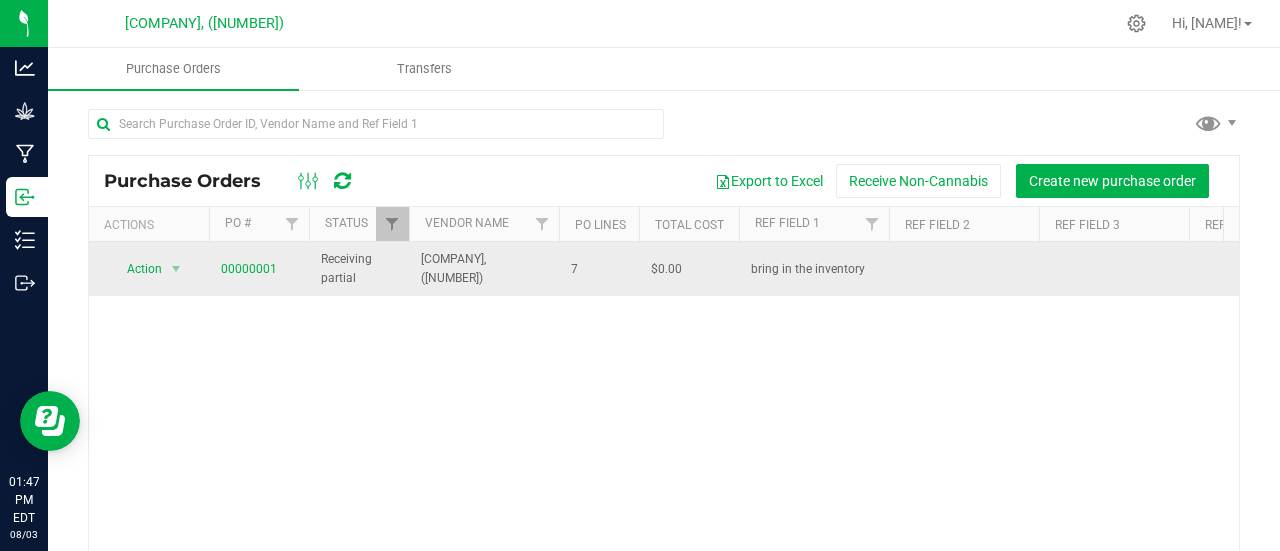 click on "[COMPANY], ([NUMBER])" at bounding box center [484, 269] 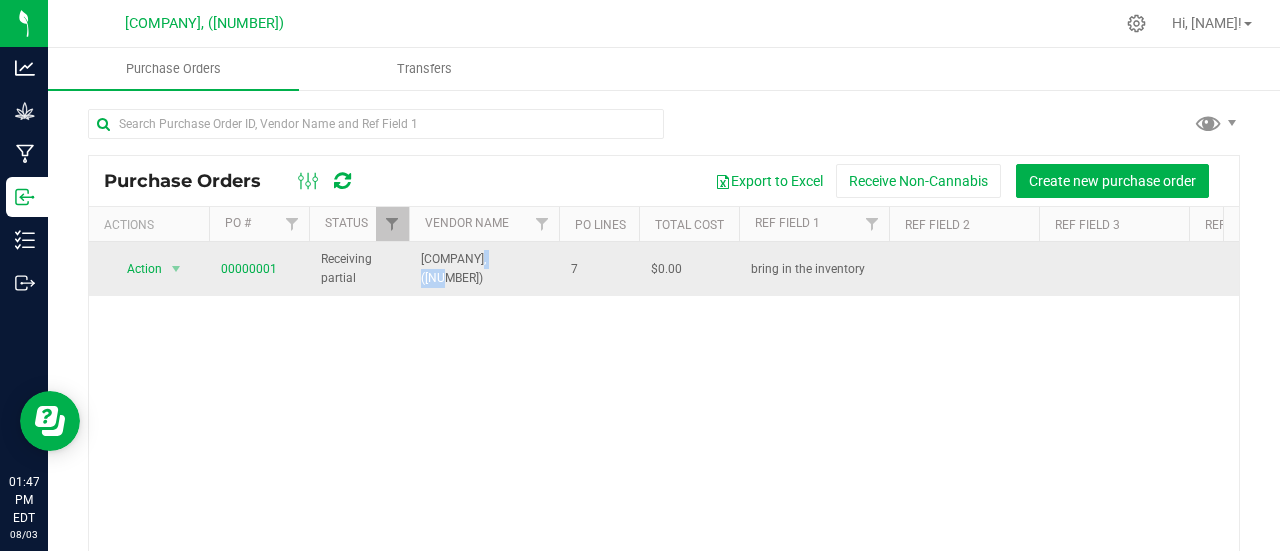 click on "[COMPANY], ([NUMBER])" at bounding box center [484, 269] 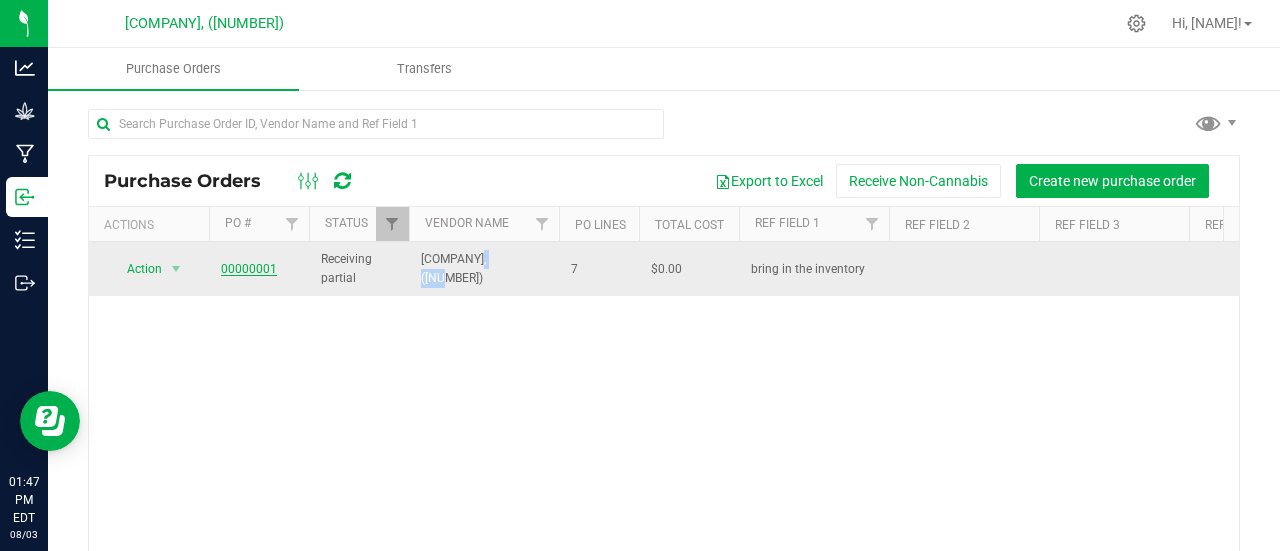 click on "00000001" at bounding box center (249, 269) 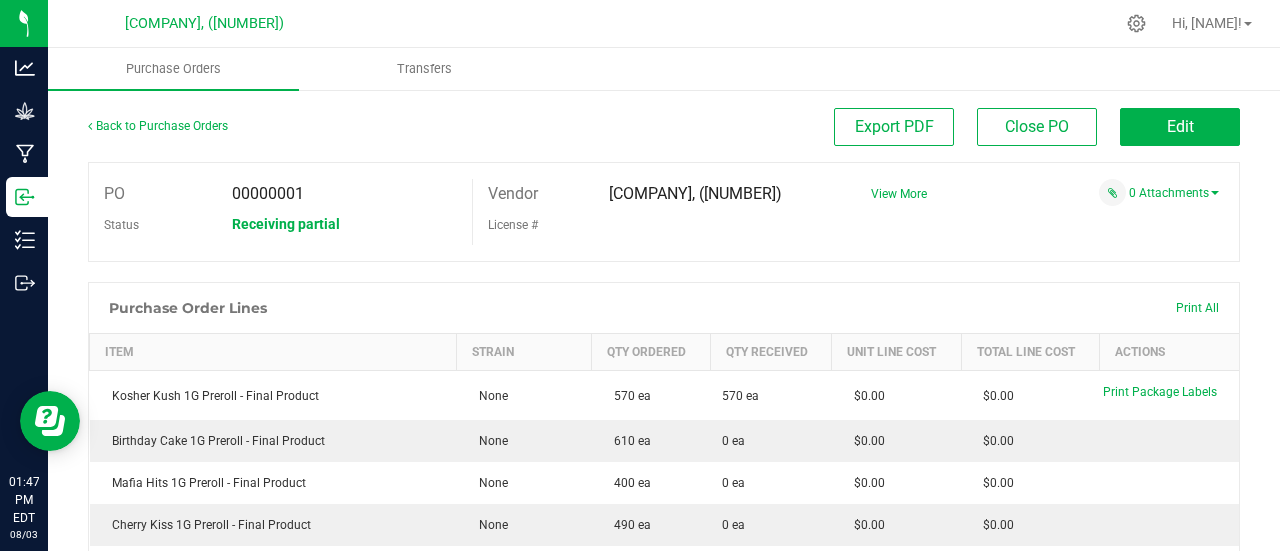 click on "Export PDF
Close PO
Edit" at bounding box center [808, 127] 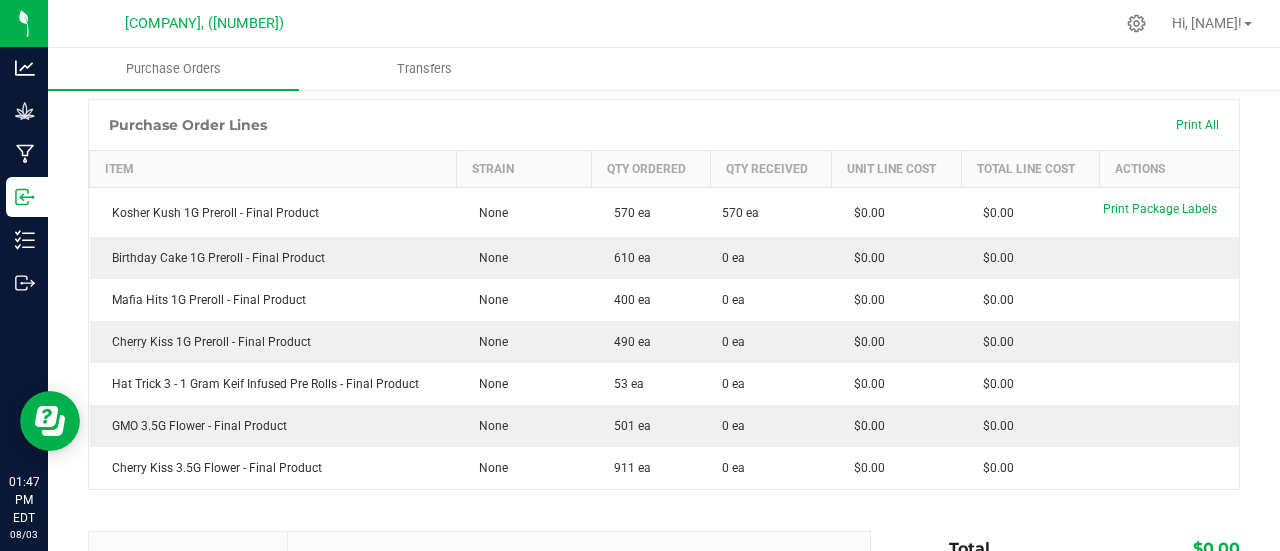 scroll, scrollTop: 240, scrollLeft: 0, axis: vertical 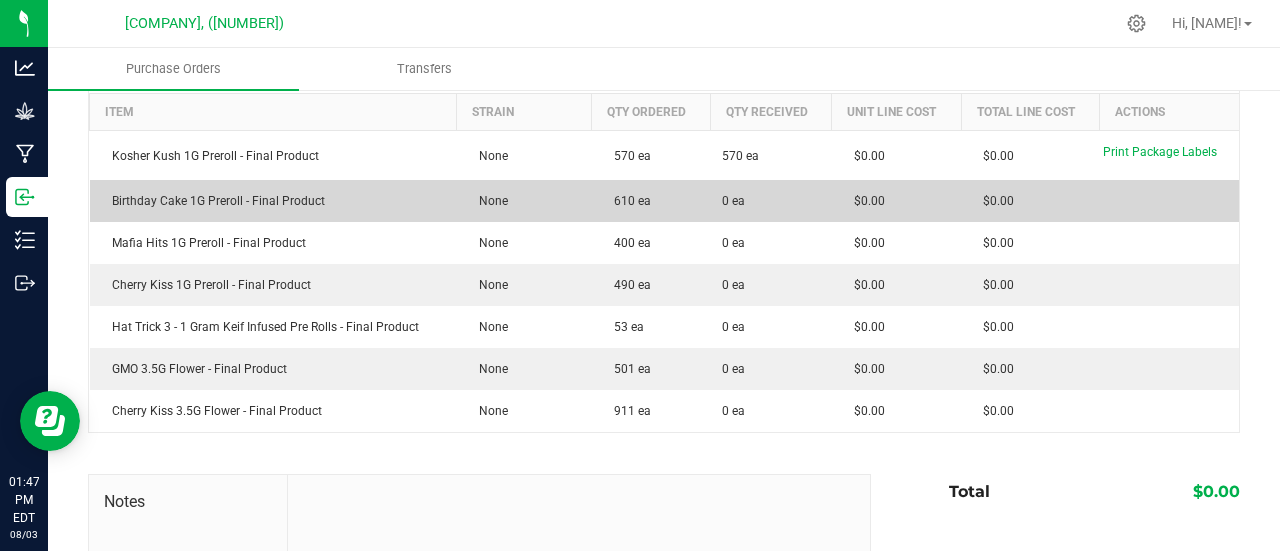 click on "Birthday Cake 1G Preroll - Final Product" at bounding box center (273, 201) 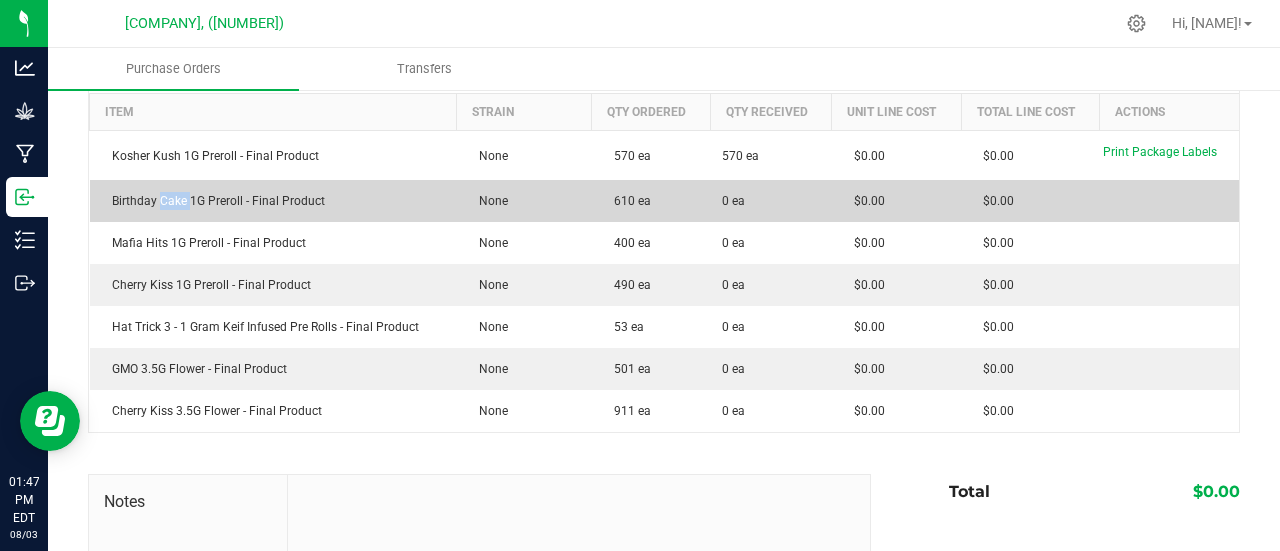 click on "Birthday Cake 1G Preroll - Final Product" at bounding box center [273, 201] 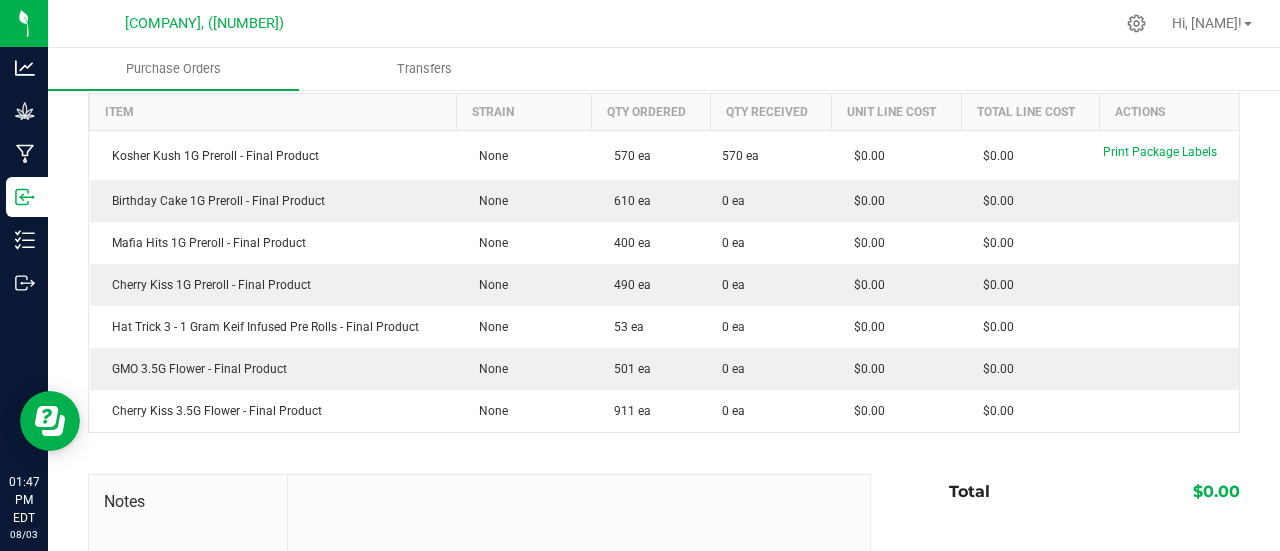 click at bounding box center (579, 609) 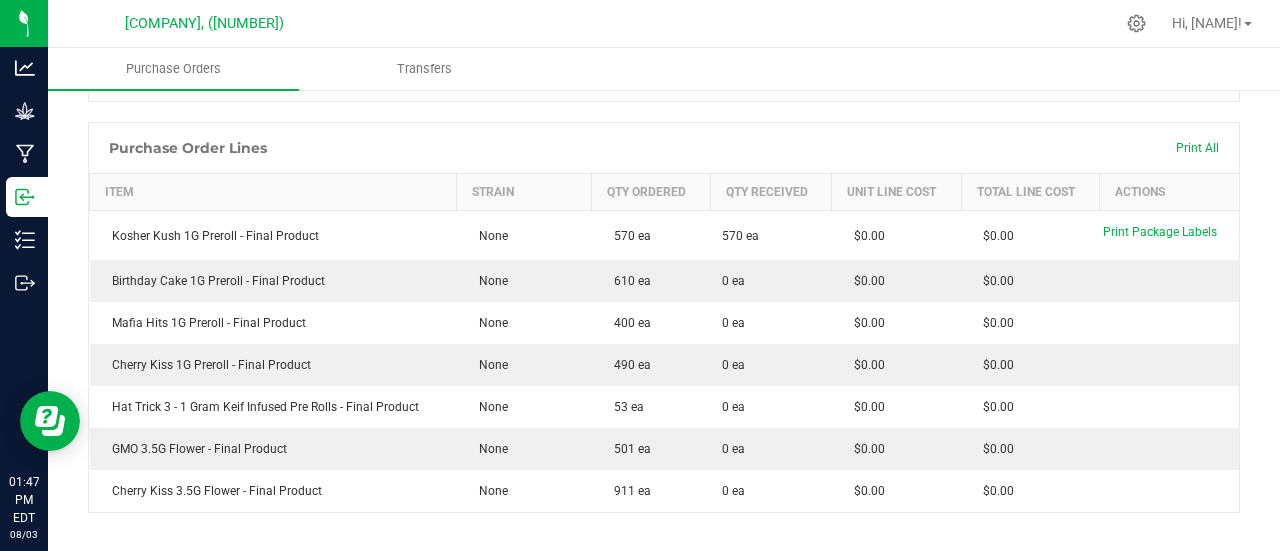 scroll, scrollTop: 120, scrollLeft: 0, axis: vertical 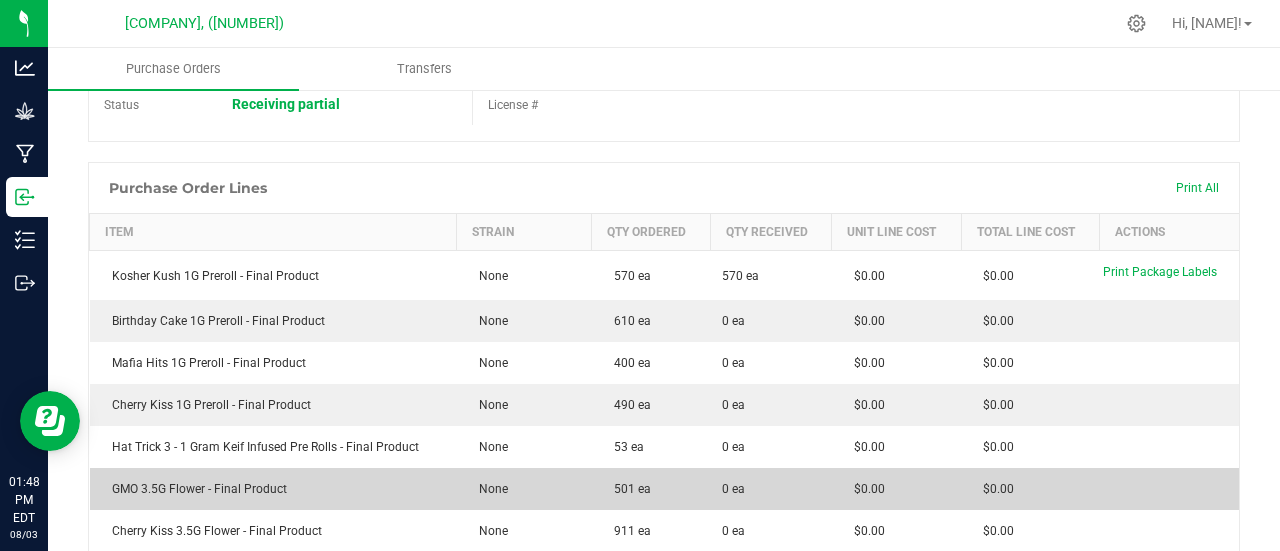 click on "GMO 3.5G Flower - Final Product" at bounding box center (273, 489) 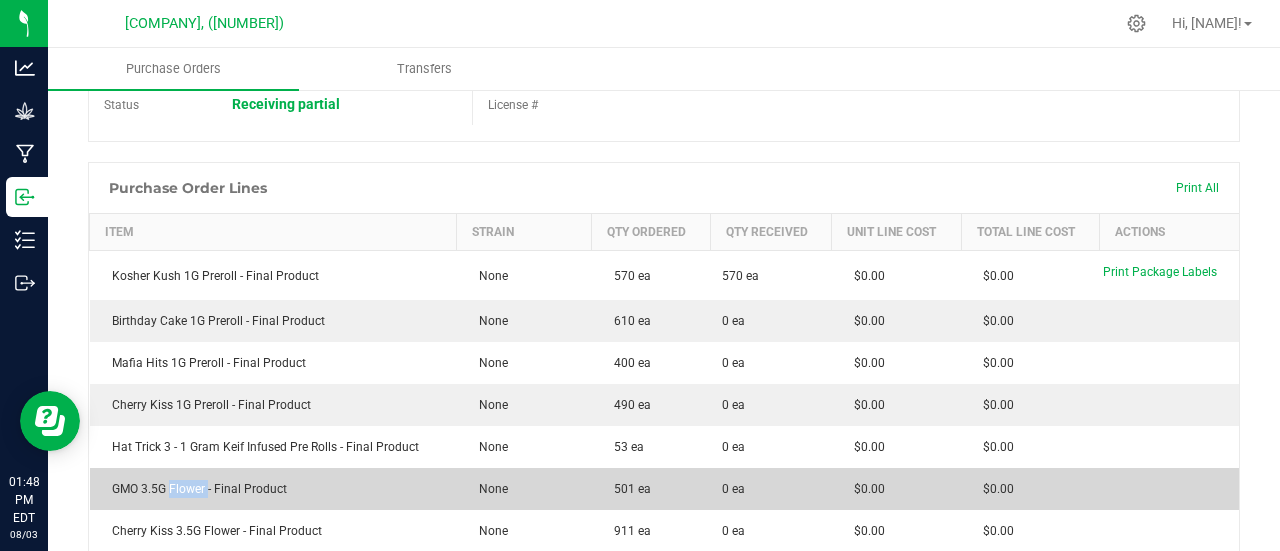 click on "GMO 3.5G Flower - Final Product" at bounding box center [273, 489] 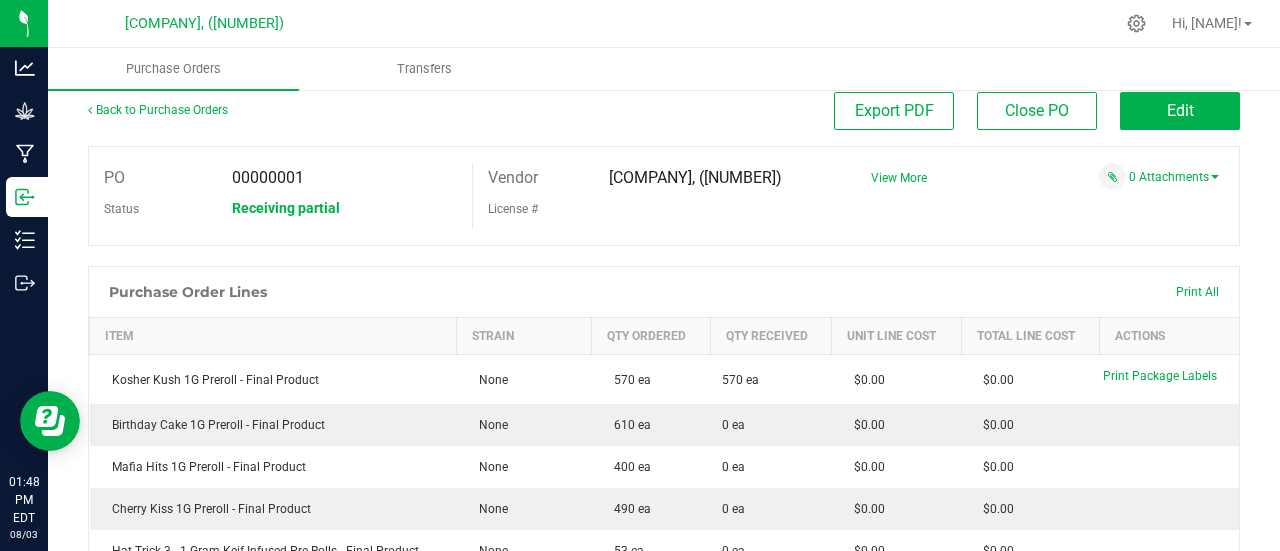 scroll, scrollTop: 0, scrollLeft: 0, axis: both 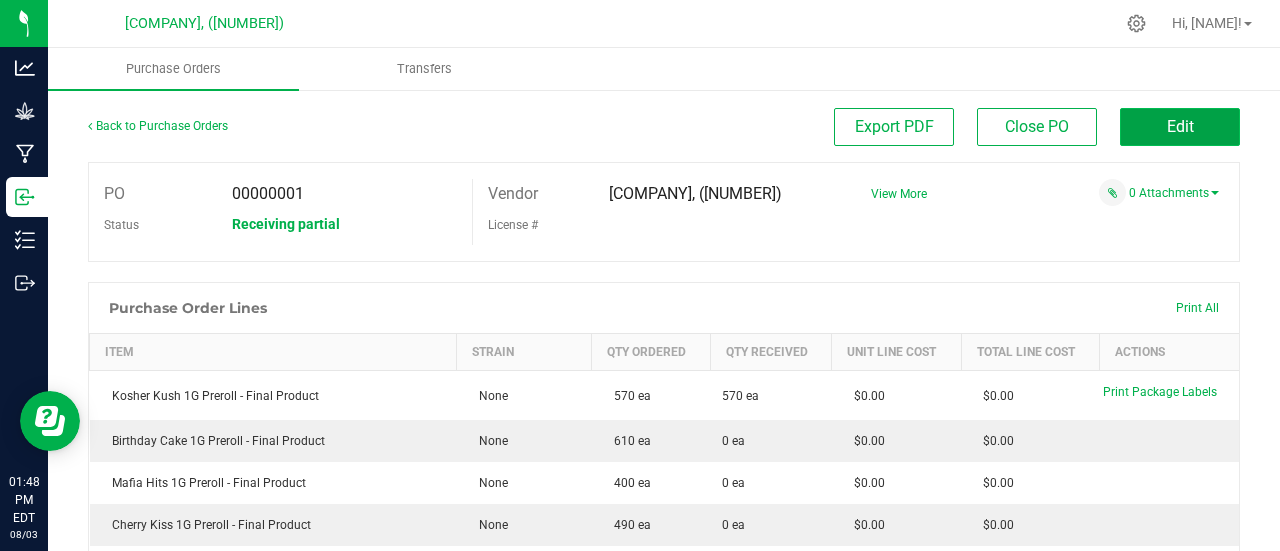 click on "Edit" at bounding box center (1180, 126) 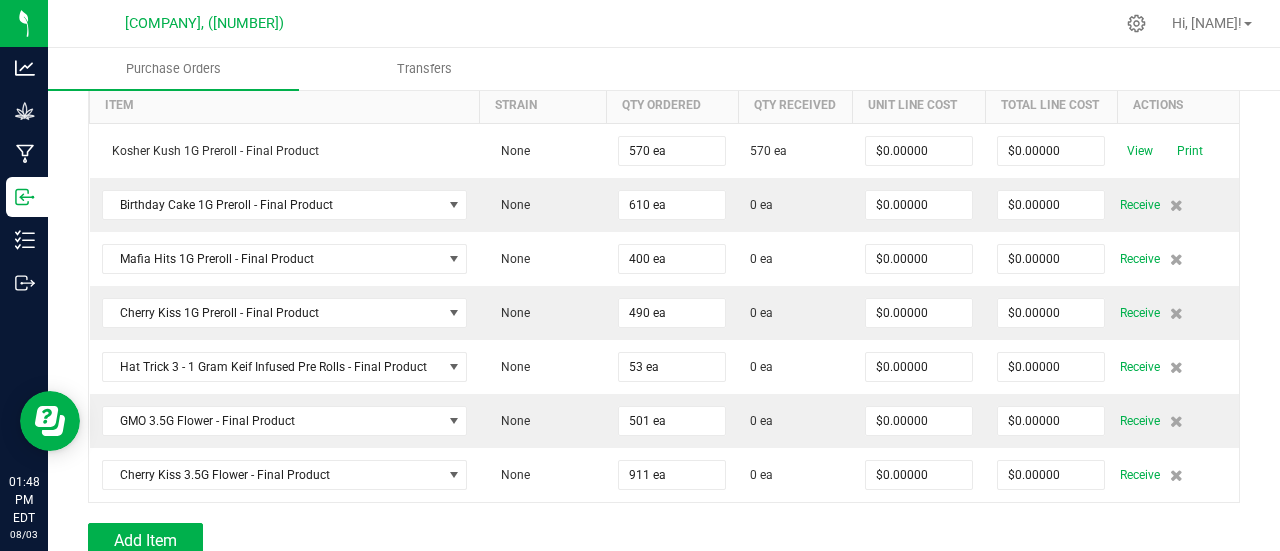 scroll, scrollTop: 280, scrollLeft: 0, axis: vertical 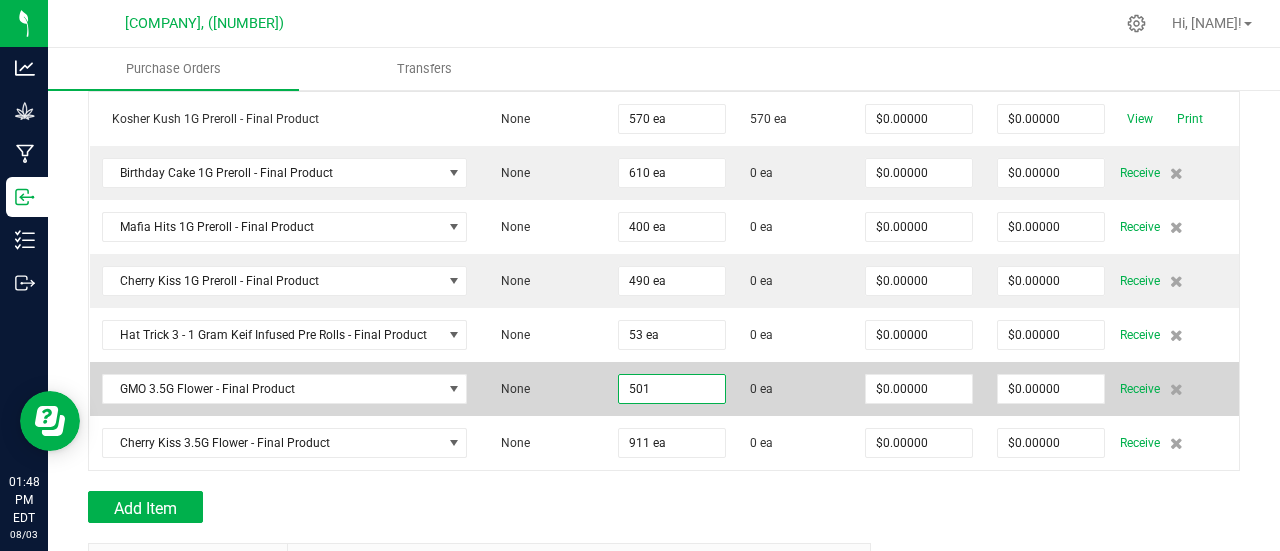 click on "501" at bounding box center [672, 389] 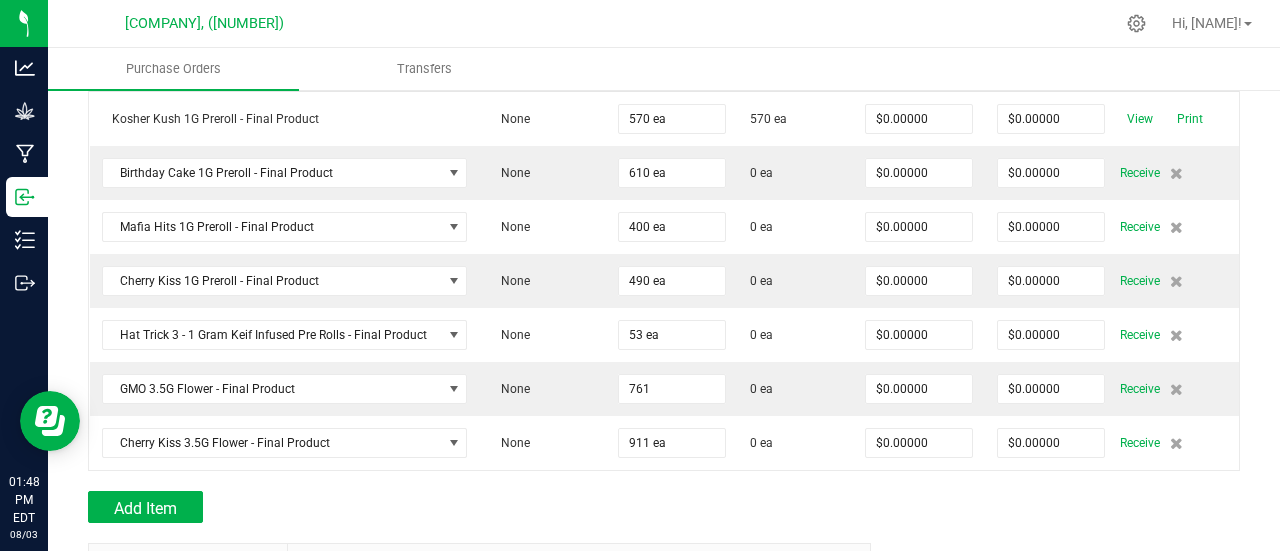 type on "761 ea" 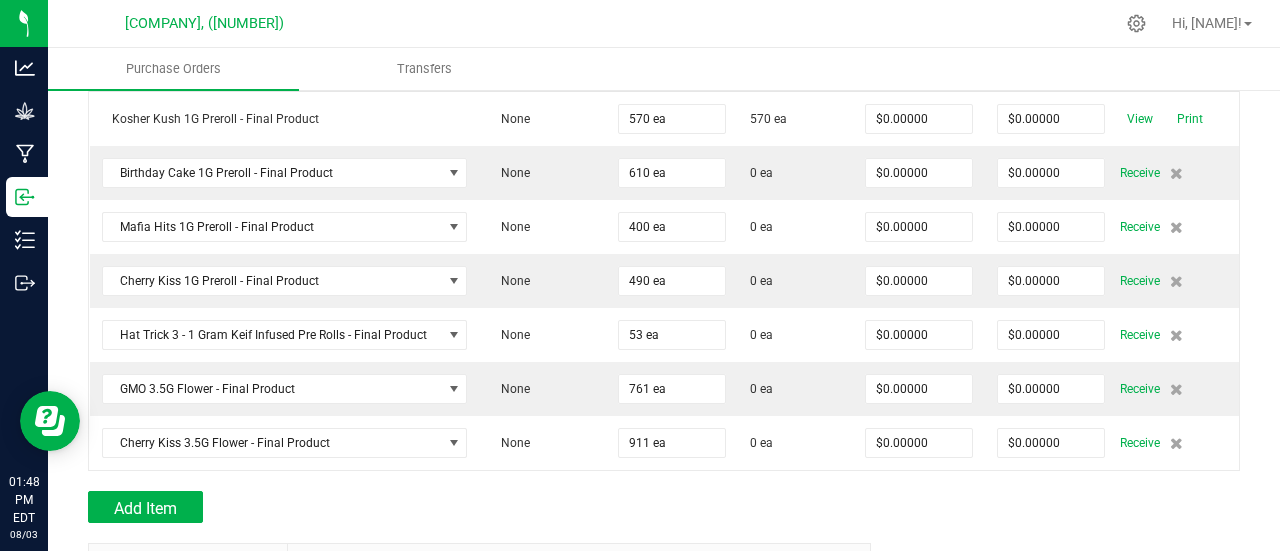 click on "Add Item" at bounding box center [472, 507] 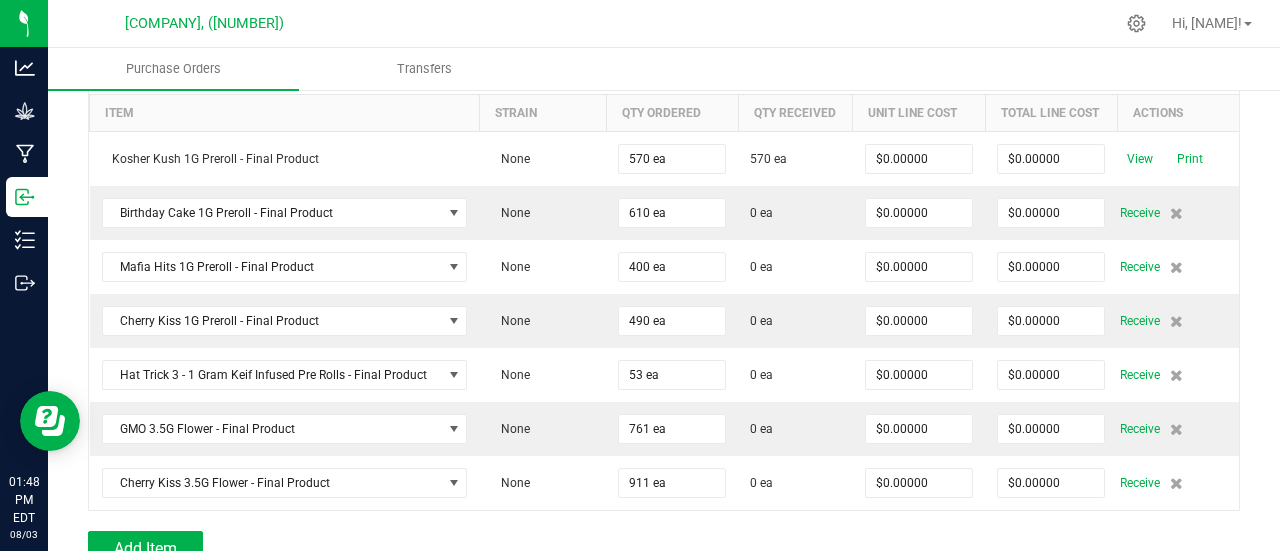 scroll, scrollTop: 200, scrollLeft: 0, axis: vertical 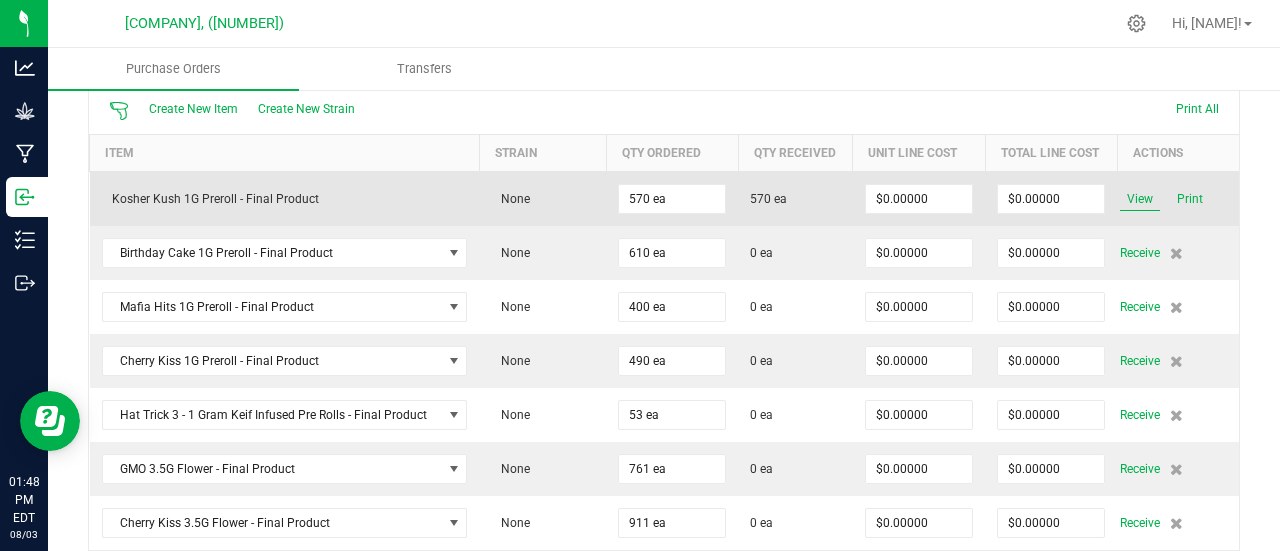 click on "View" at bounding box center (1140, 199) 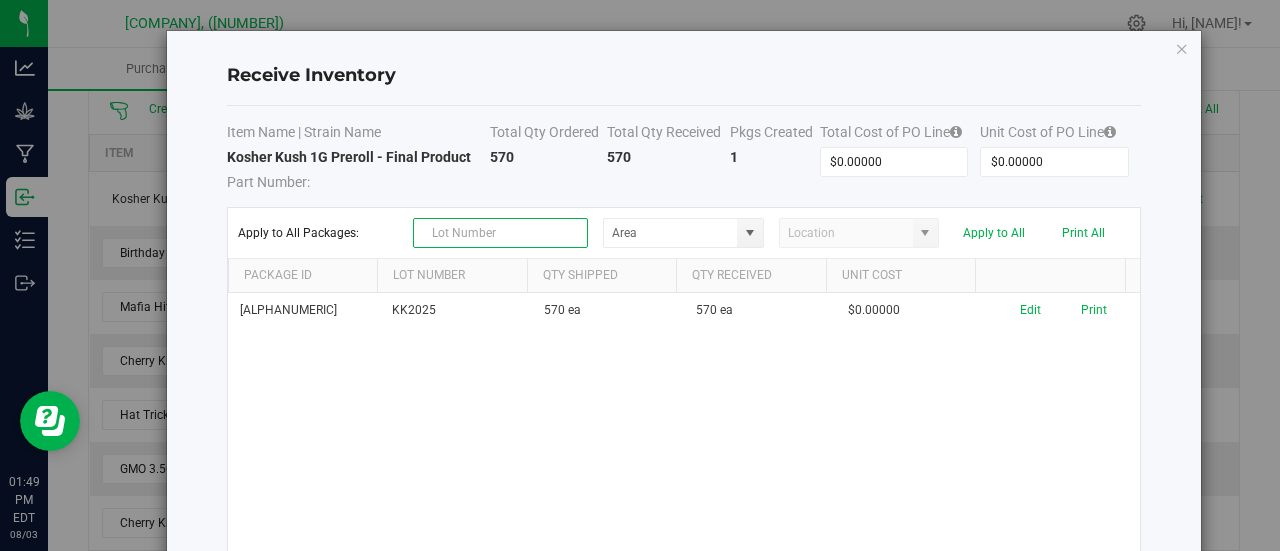 click at bounding box center (500, 233) 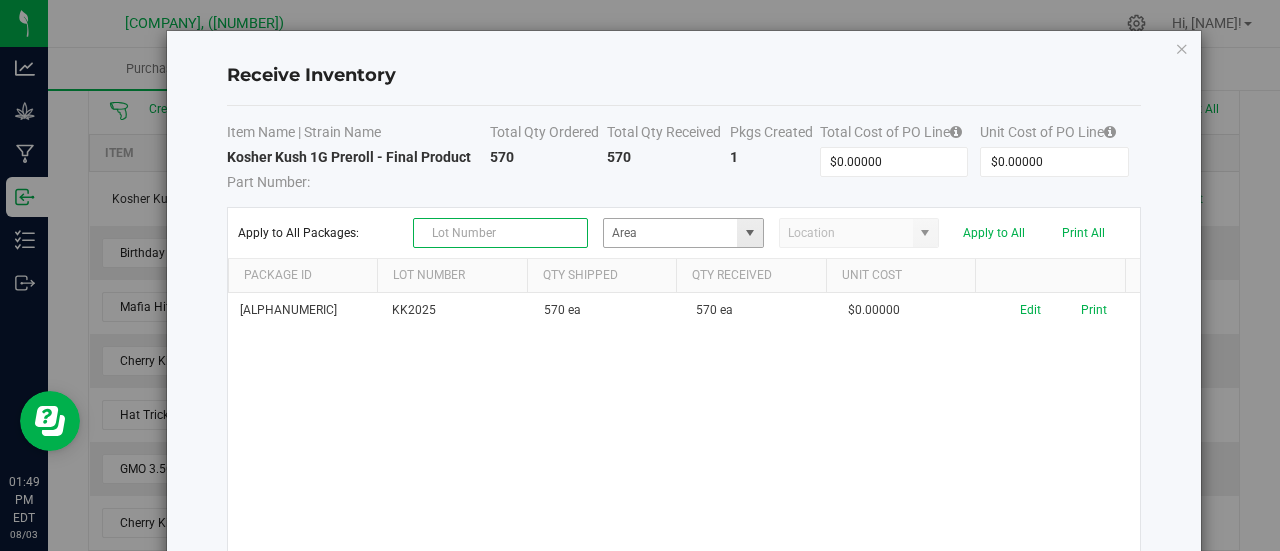 click at bounding box center [750, 233] 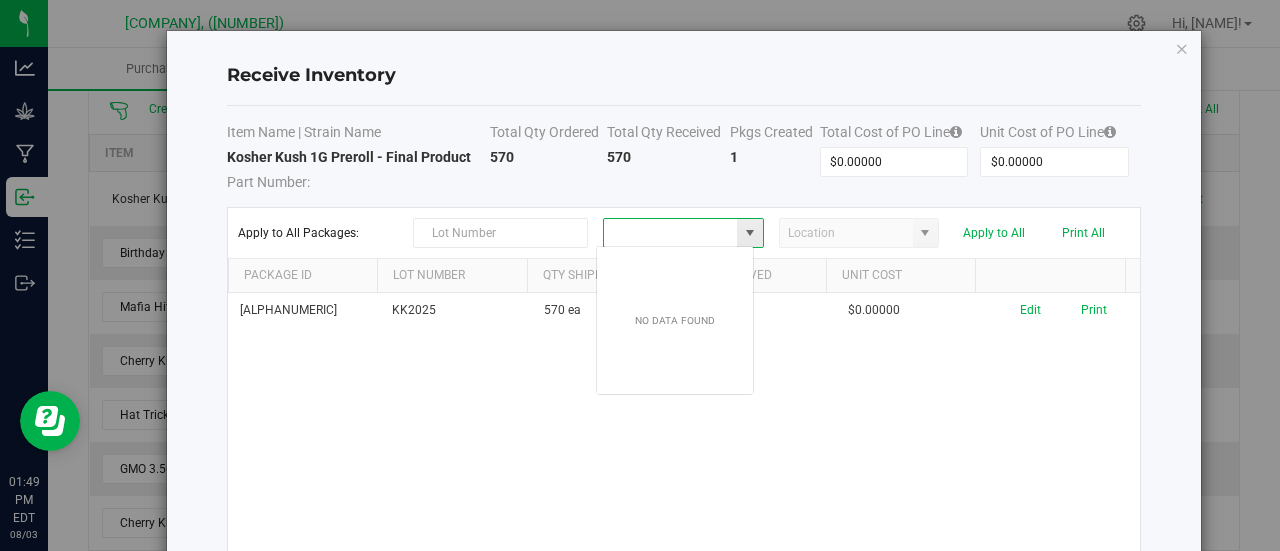 scroll, scrollTop: 99970, scrollLeft: 99841, axis: both 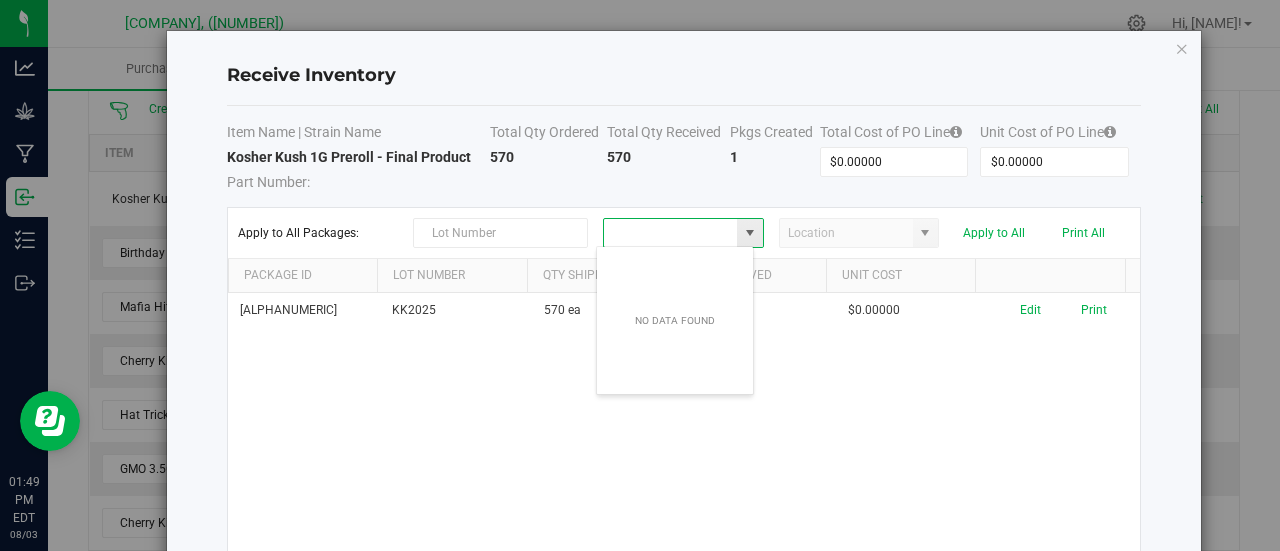 click at bounding box center (750, 233) 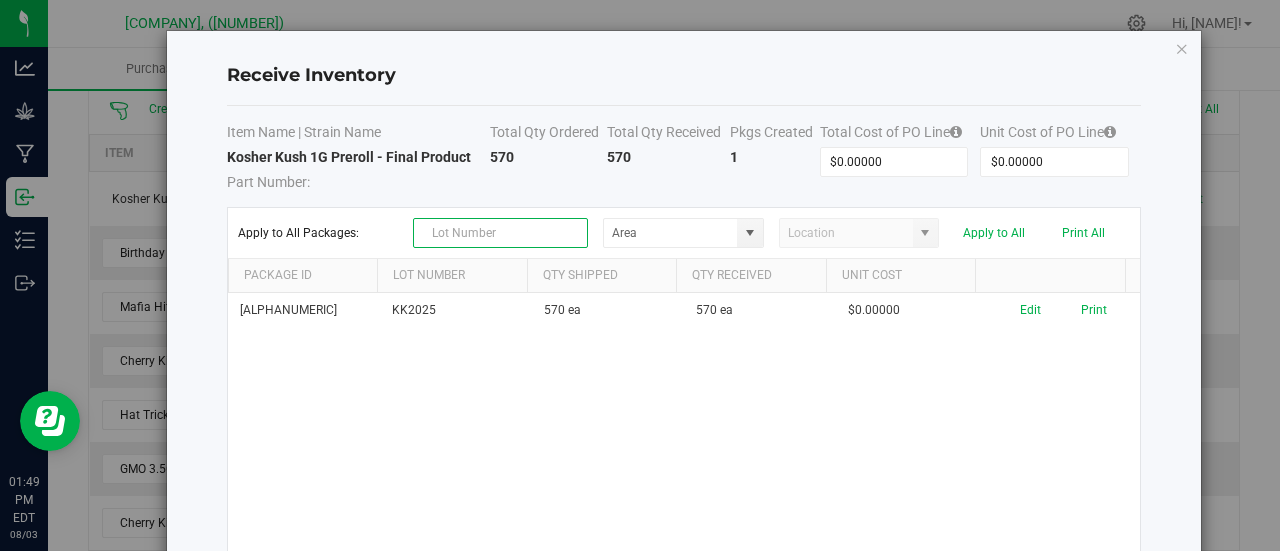 click at bounding box center (500, 233) 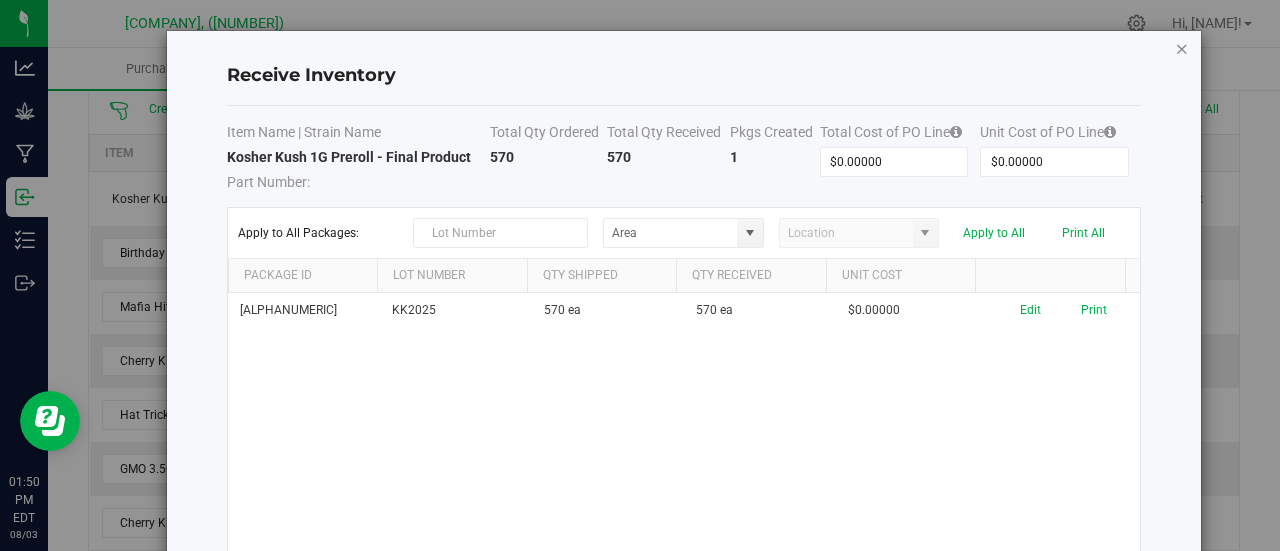 click at bounding box center (1182, 48) 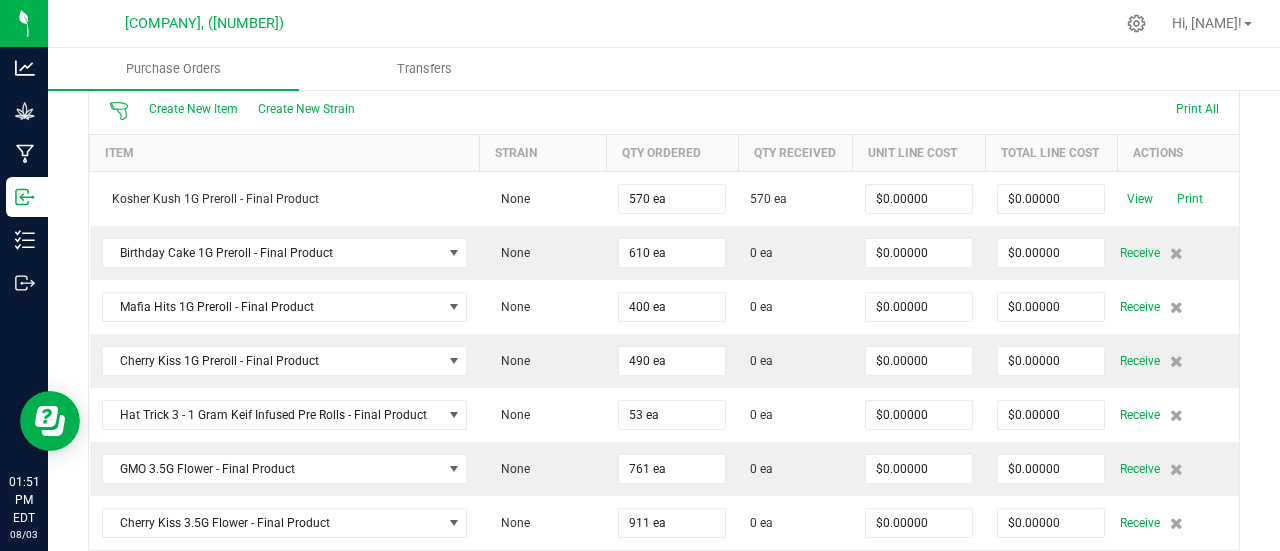 scroll, scrollTop: 556, scrollLeft: 0, axis: vertical 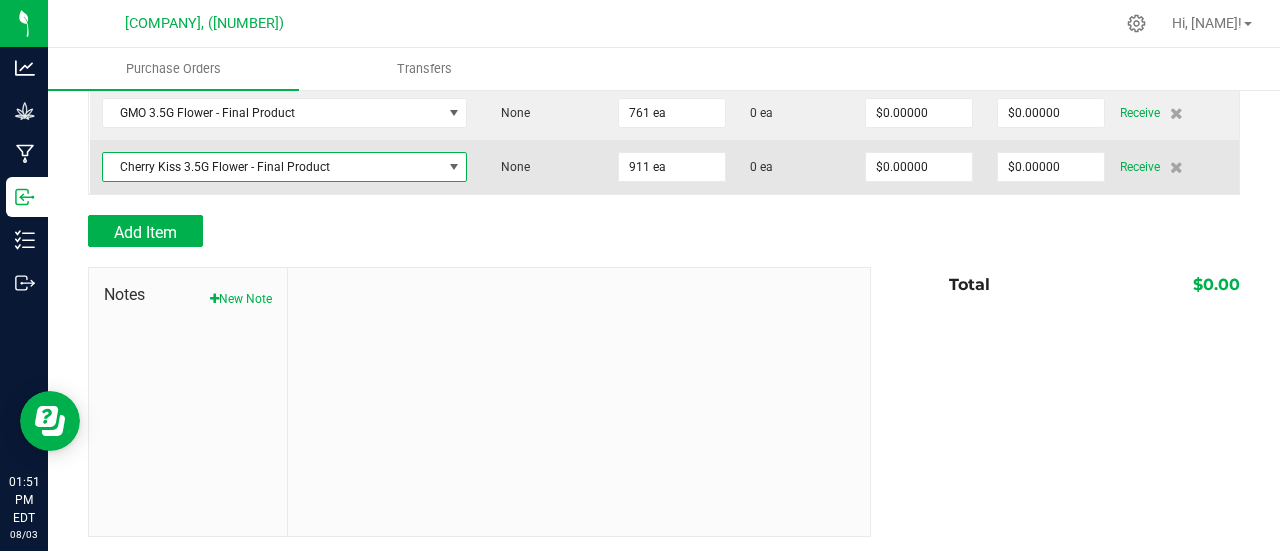 click at bounding box center (454, 167) 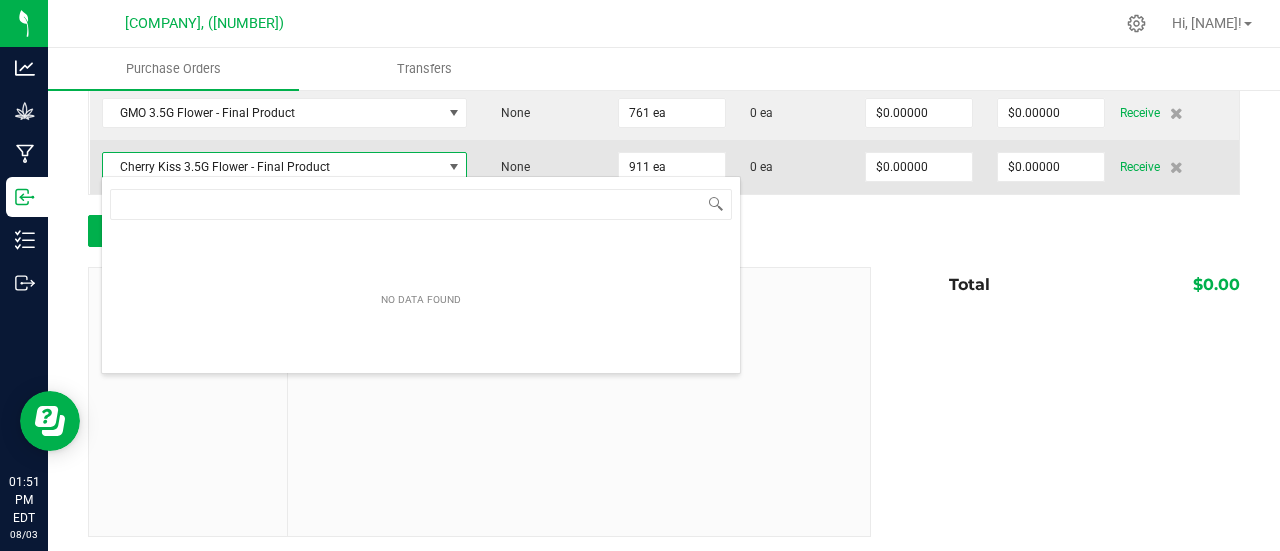 scroll, scrollTop: 99970, scrollLeft: 99642, axis: both 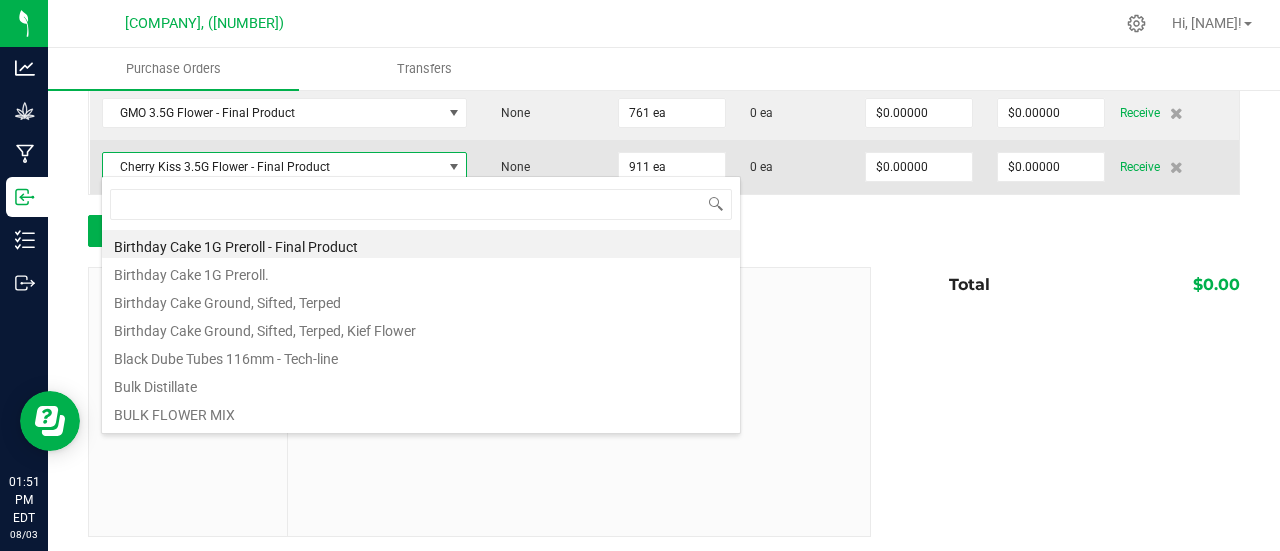 click at bounding box center [454, 167] 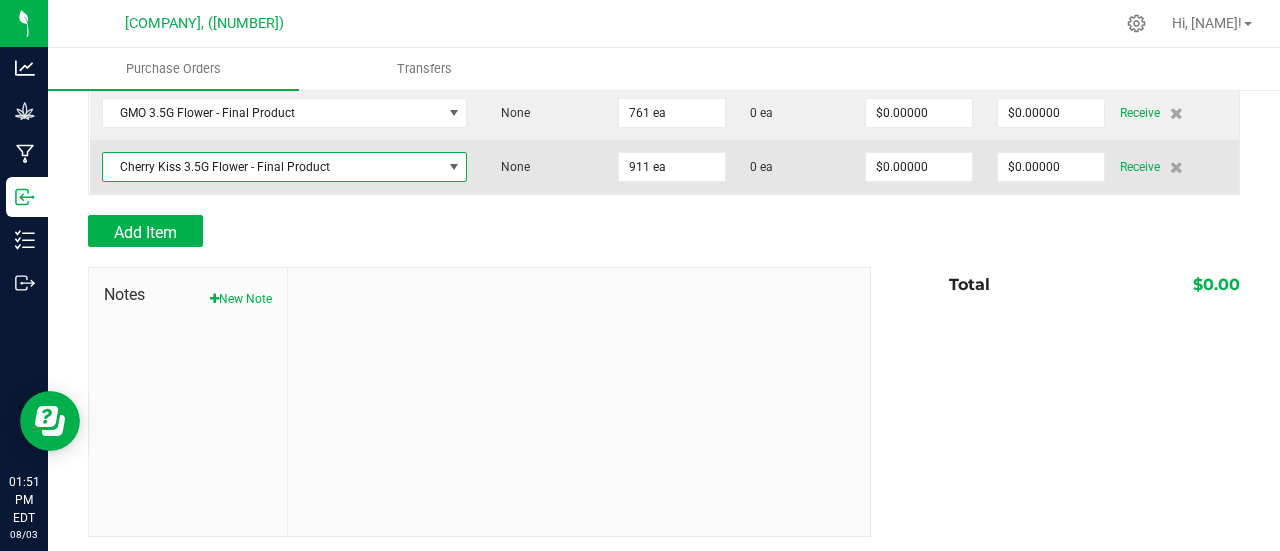 click at bounding box center [454, 167] 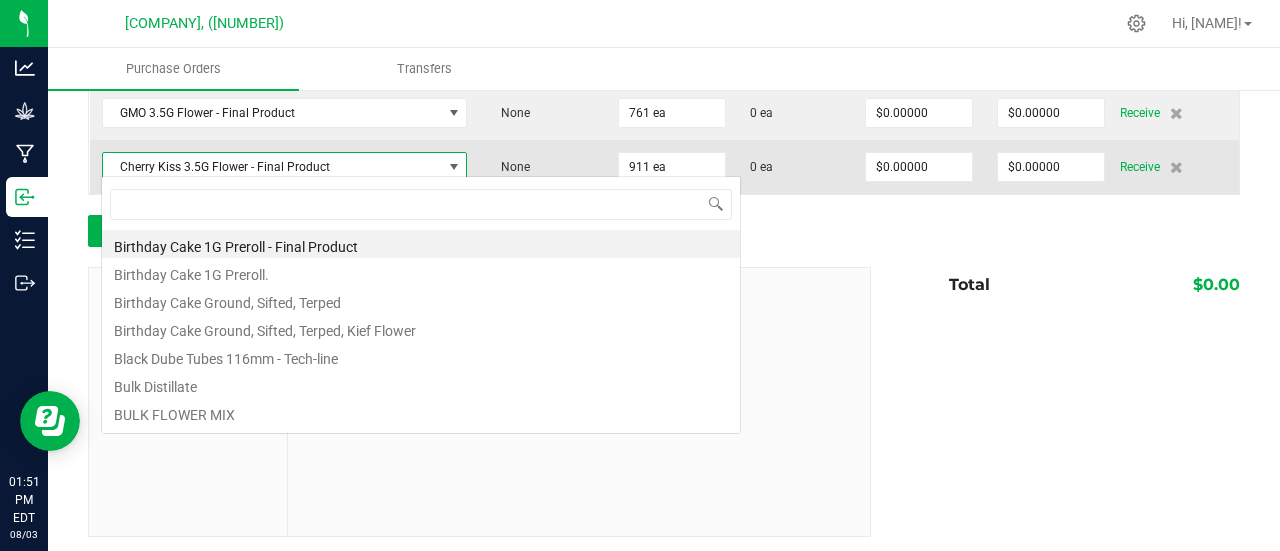 scroll, scrollTop: 99970, scrollLeft: 99642, axis: both 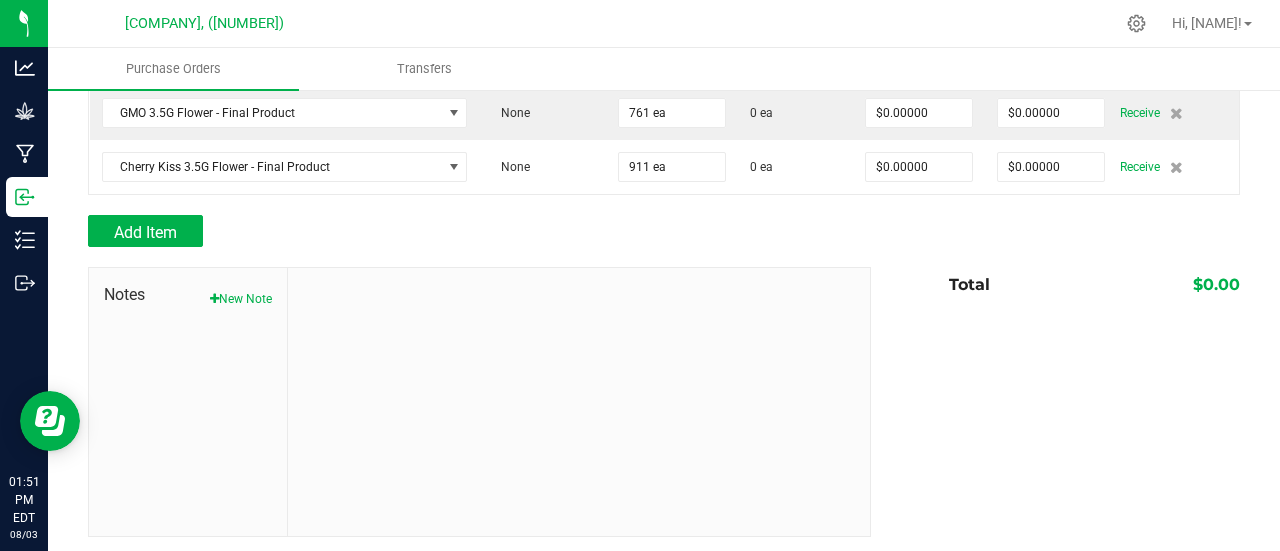 click on "Add Item" at bounding box center (472, 231) 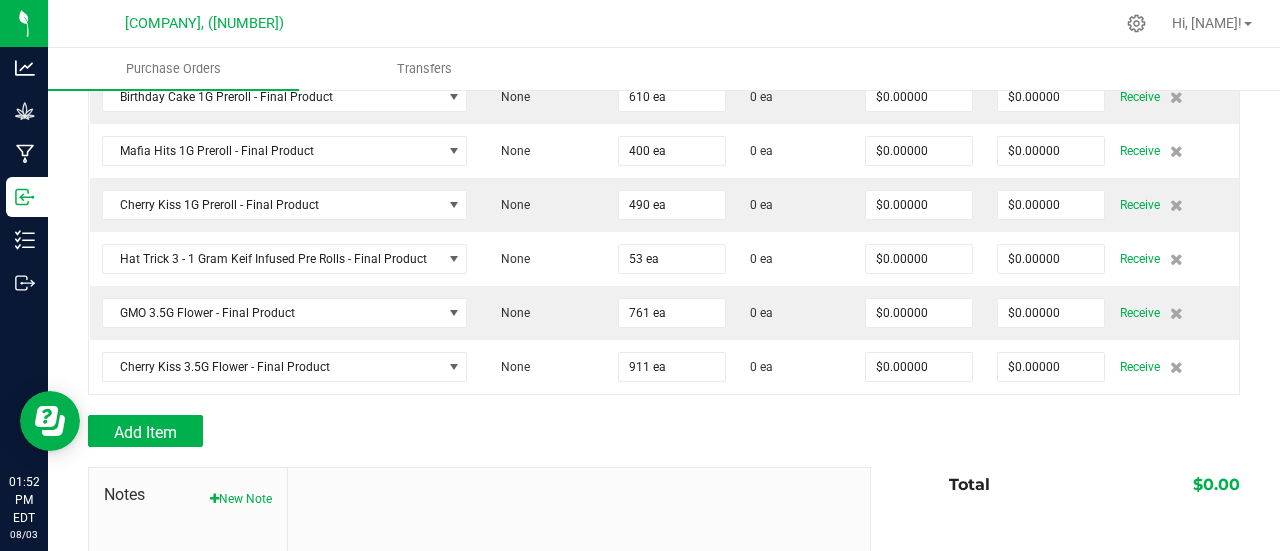 scroll, scrollTop: 396, scrollLeft: 0, axis: vertical 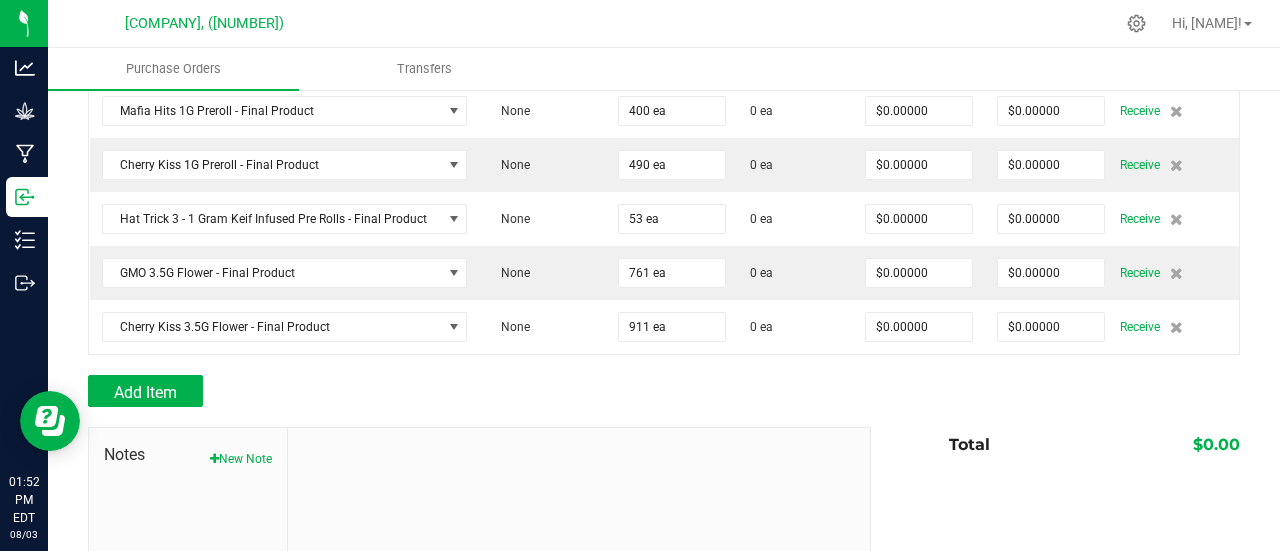 click at bounding box center [579, 562] 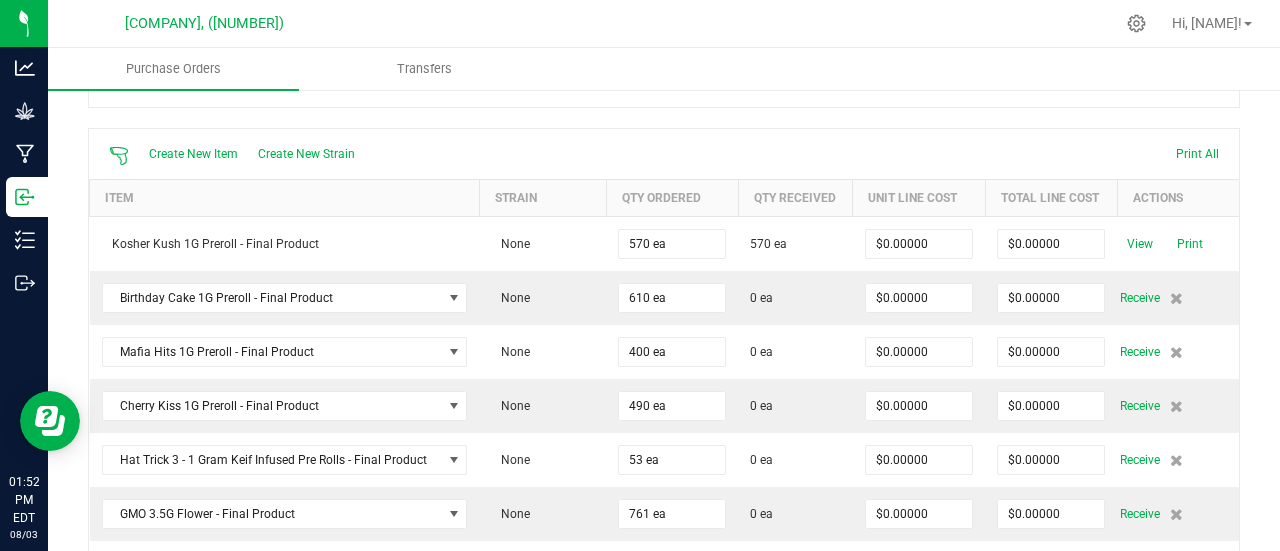 scroll, scrollTop: 116, scrollLeft: 0, axis: vertical 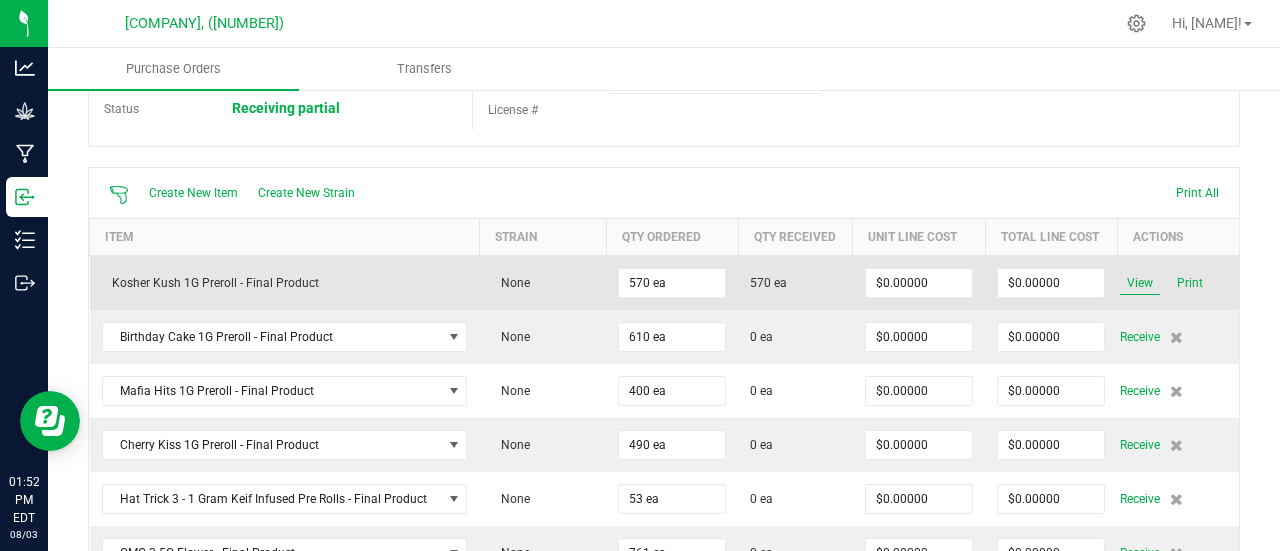 click on "View" at bounding box center (1140, 283) 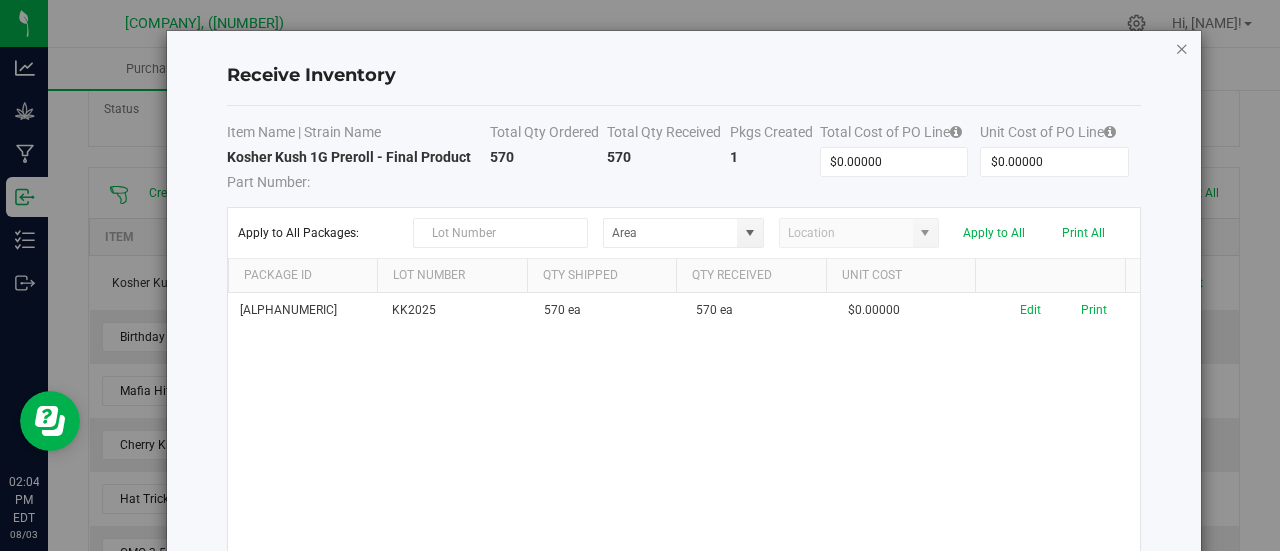 click at bounding box center (1182, 48) 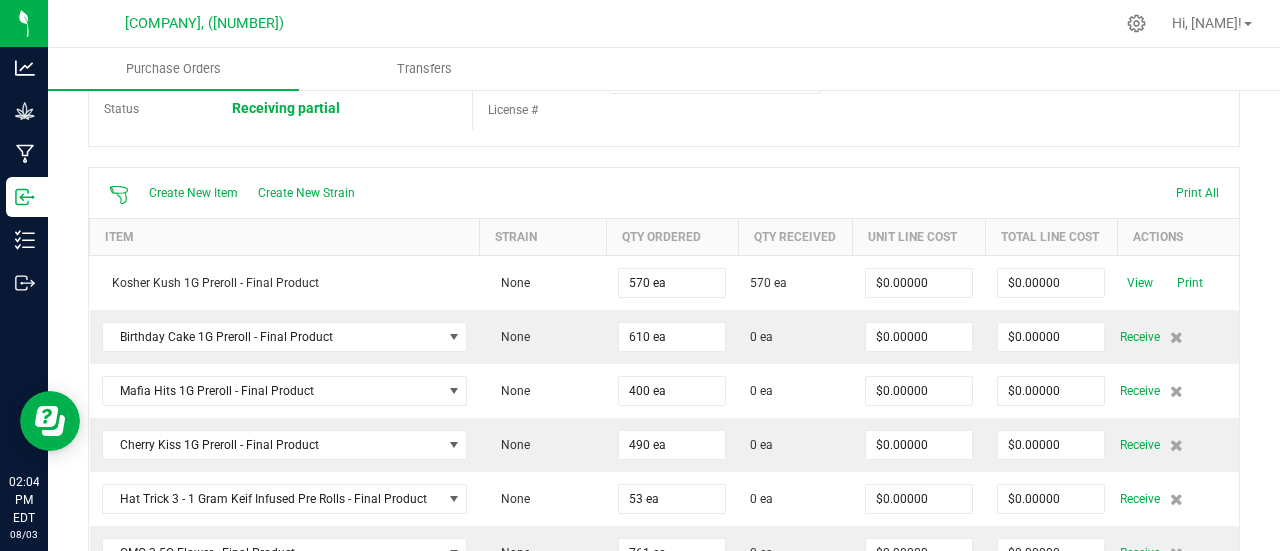 click on "Create New Item Create New Strain Print All" at bounding box center (664, 193) 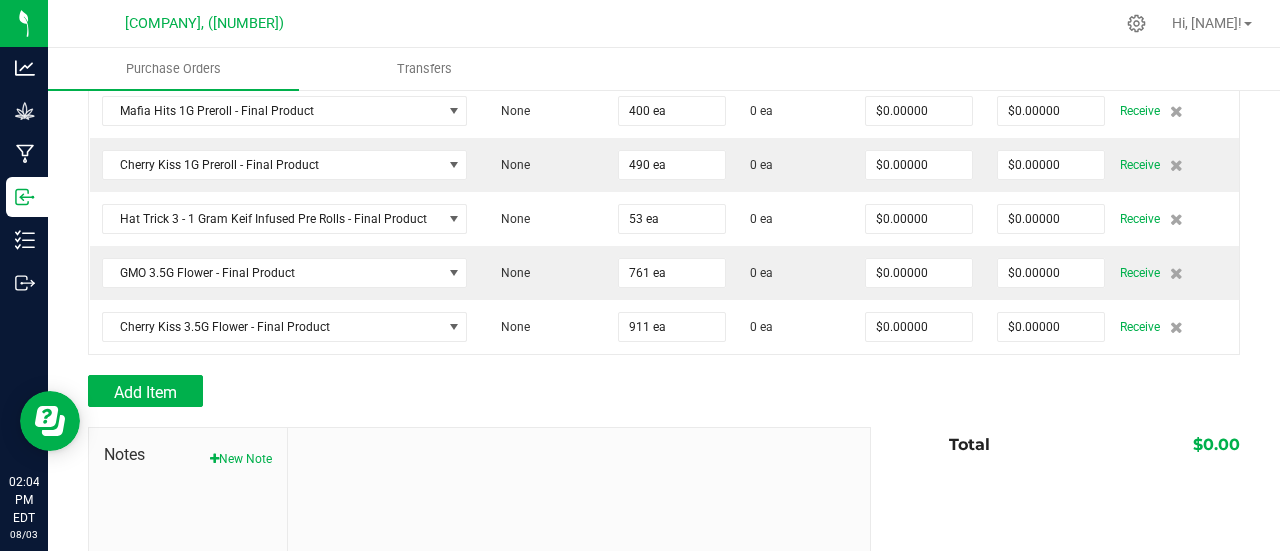 scroll, scrollTop: 436, scrollLeft: 0, axis: vertical 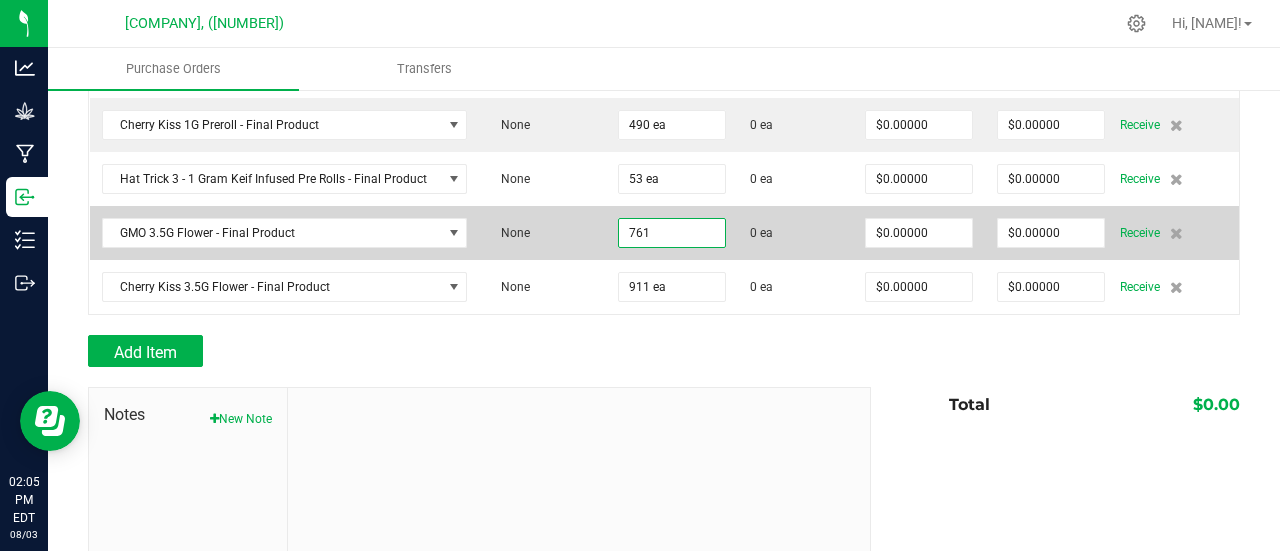 click on "761" at bounding box center (672, 233) 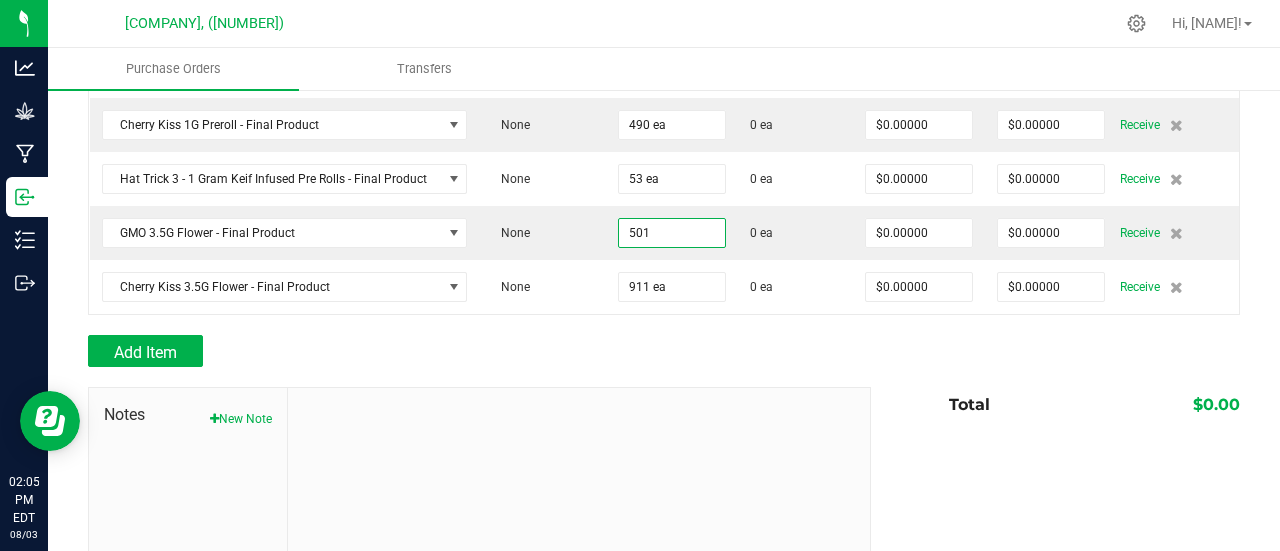 type on "501 ea" 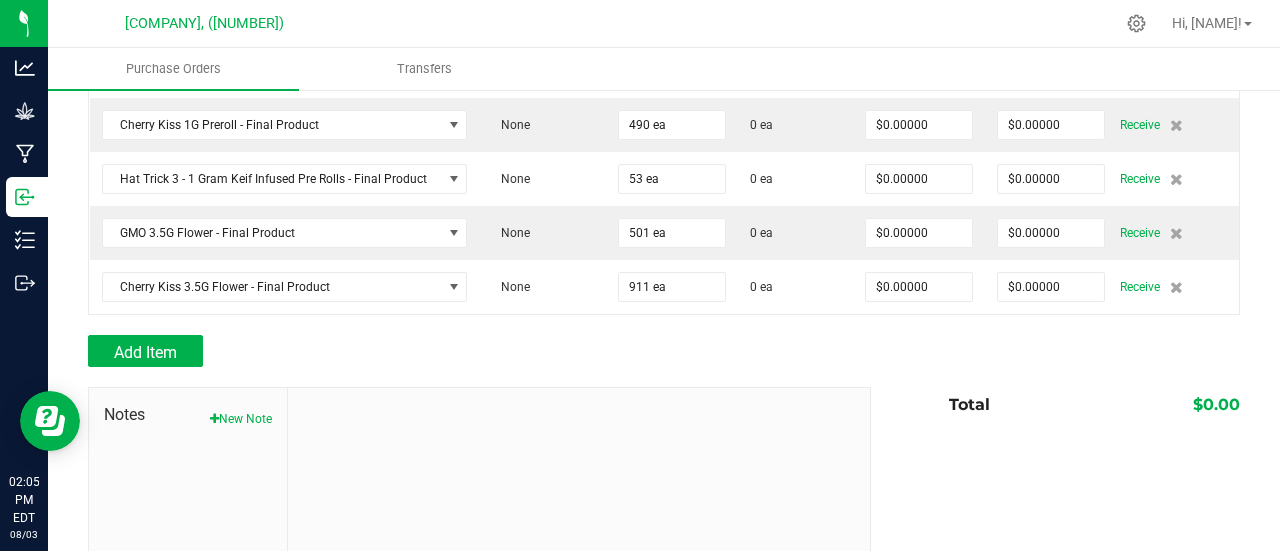 click at bounding box center [579, 522] 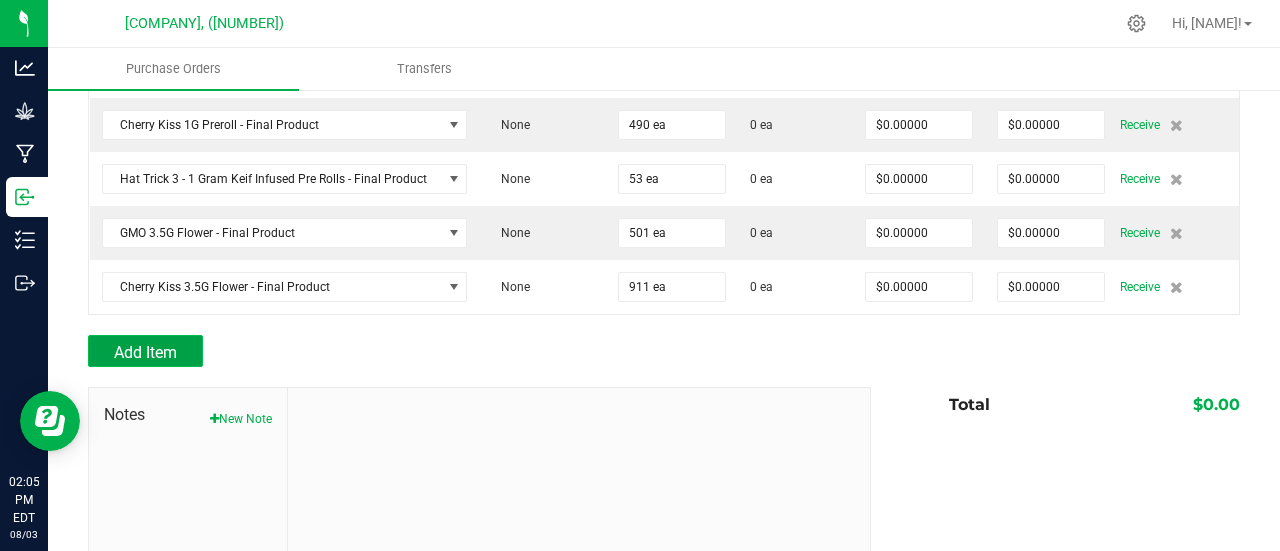click on "Add Item" at bounding box center (145, 352) 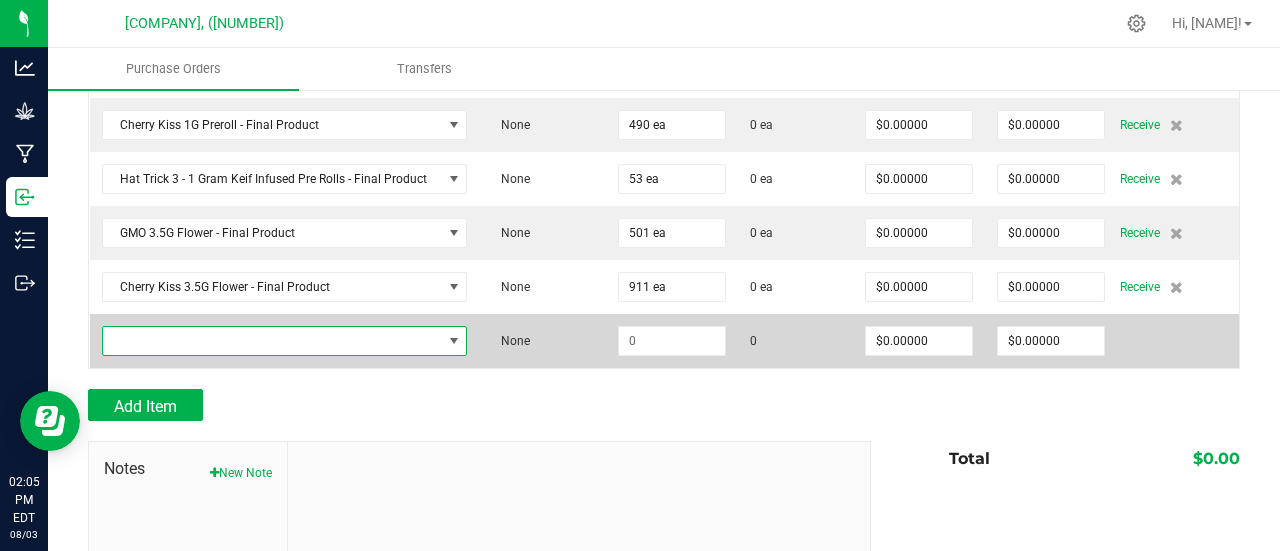 click at bounding box center [272, 341] 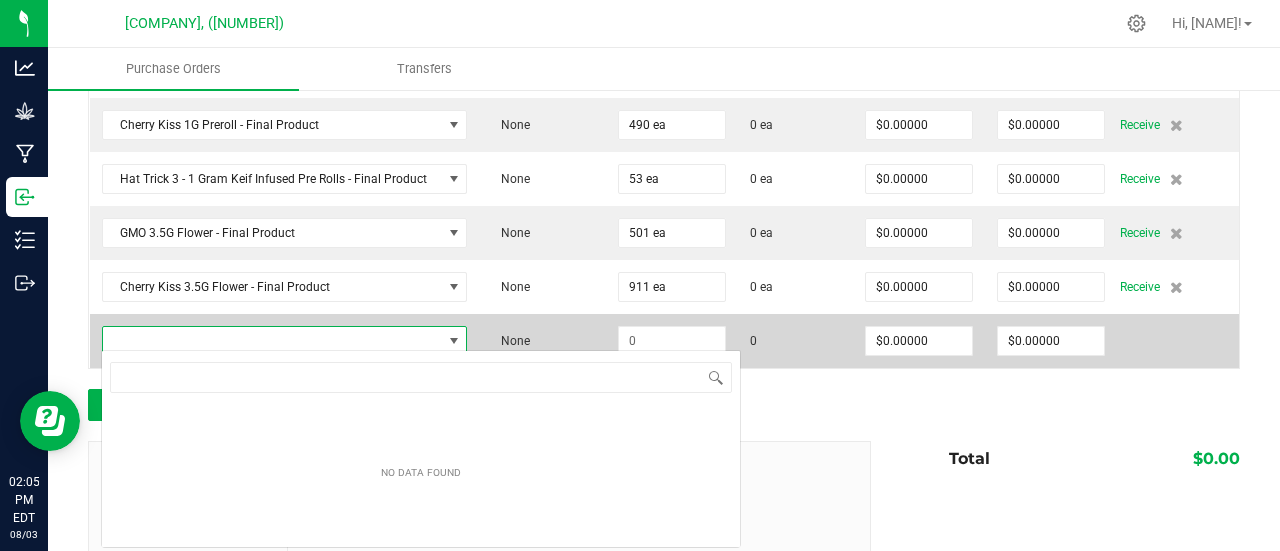 scroll, scrollTop: 99970, scrollLeft: 99642, axis: both 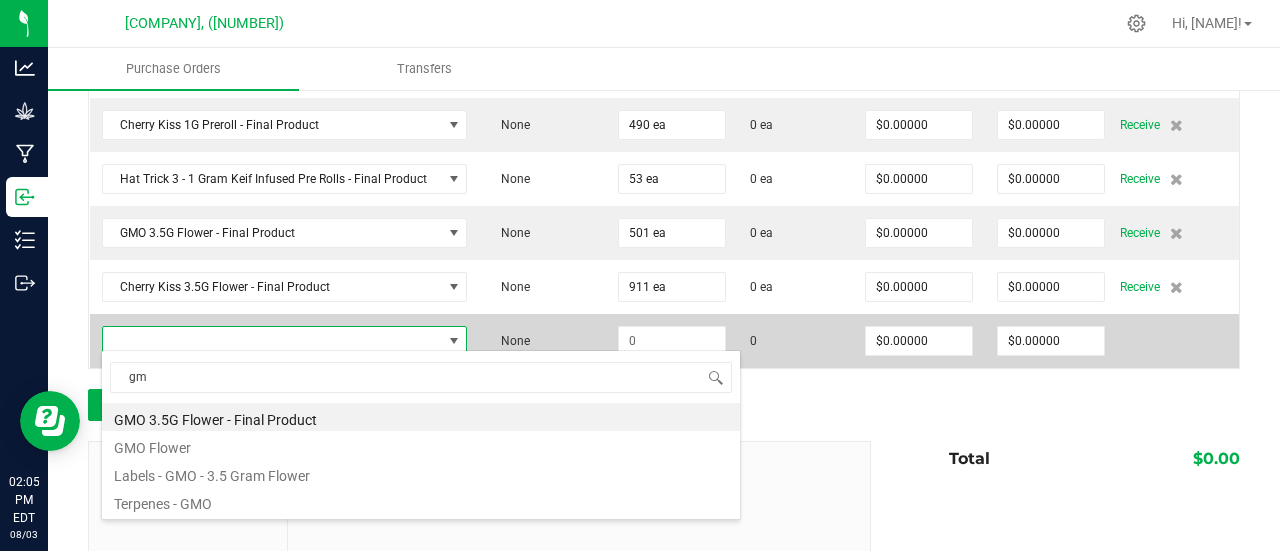 type on "gmo" 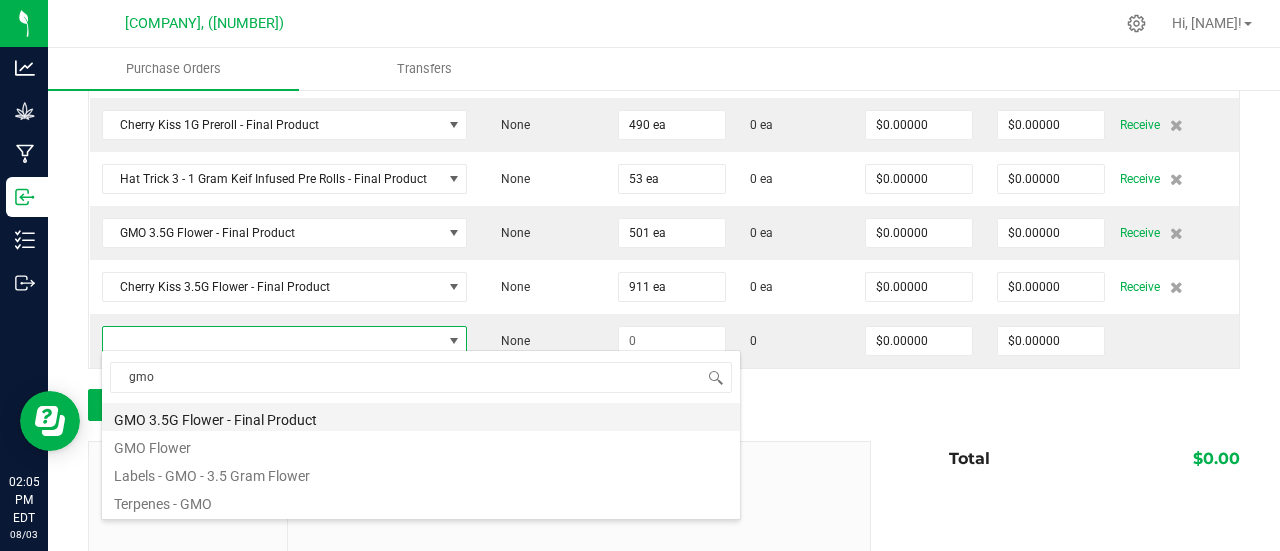click on "GMO 3.5G Flower - Final Product" at bounding box center (421, 417) 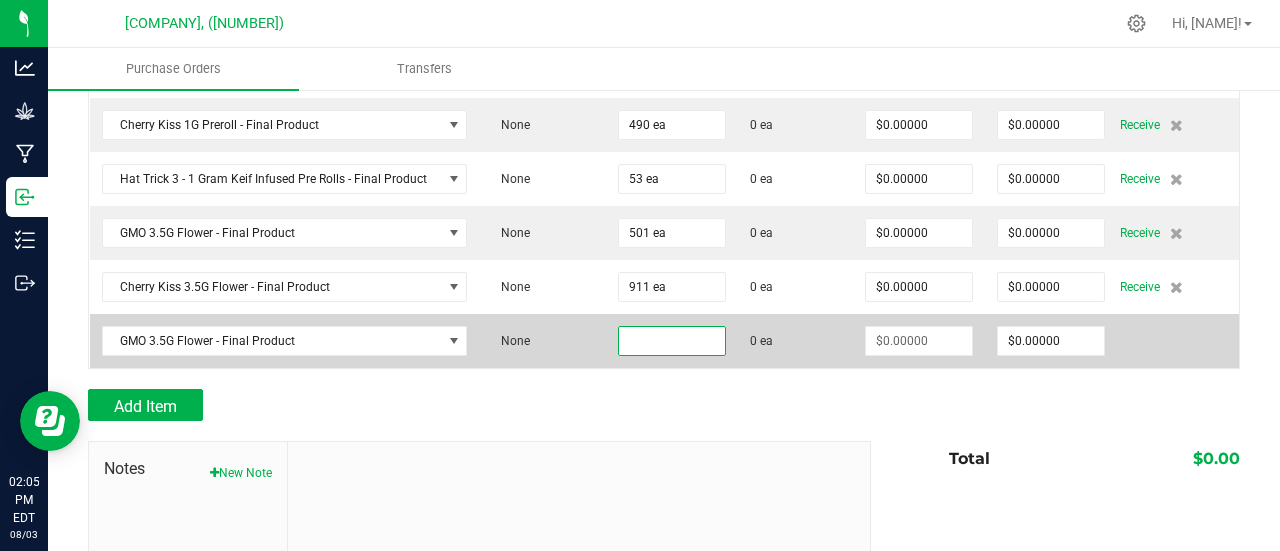 click at bounding box center (672, 341) 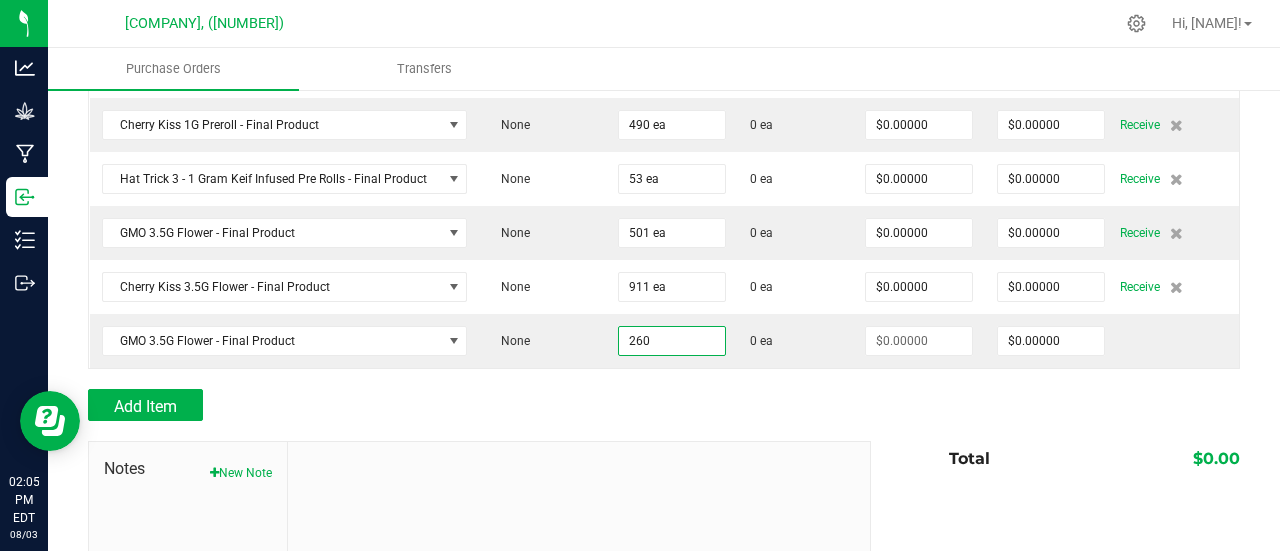 type on "260 ea" 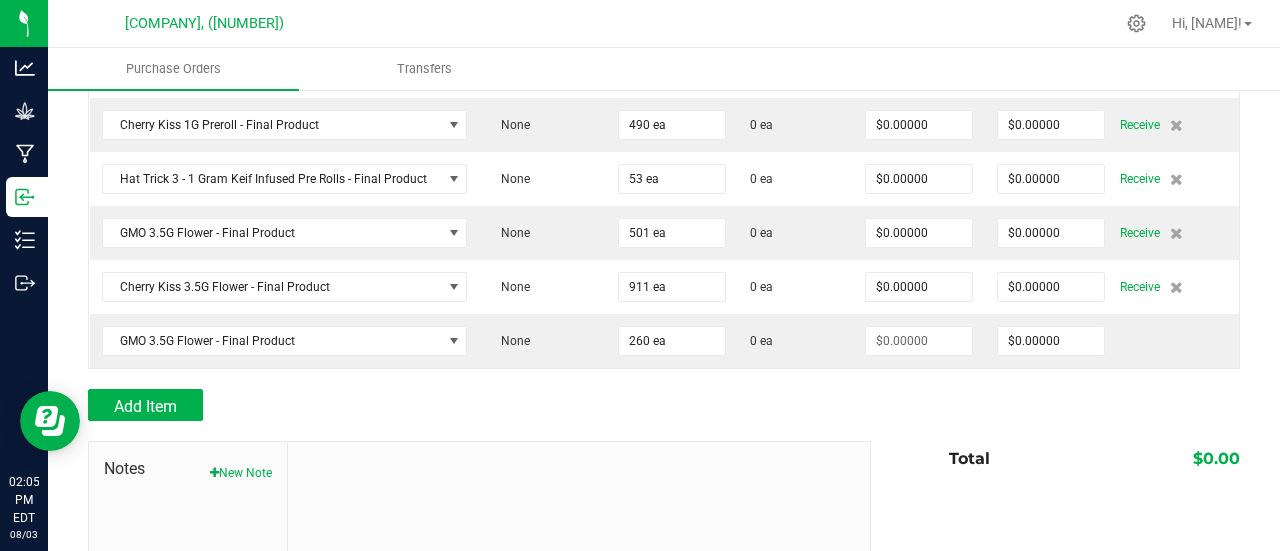 click at bounding box center [579, 576] 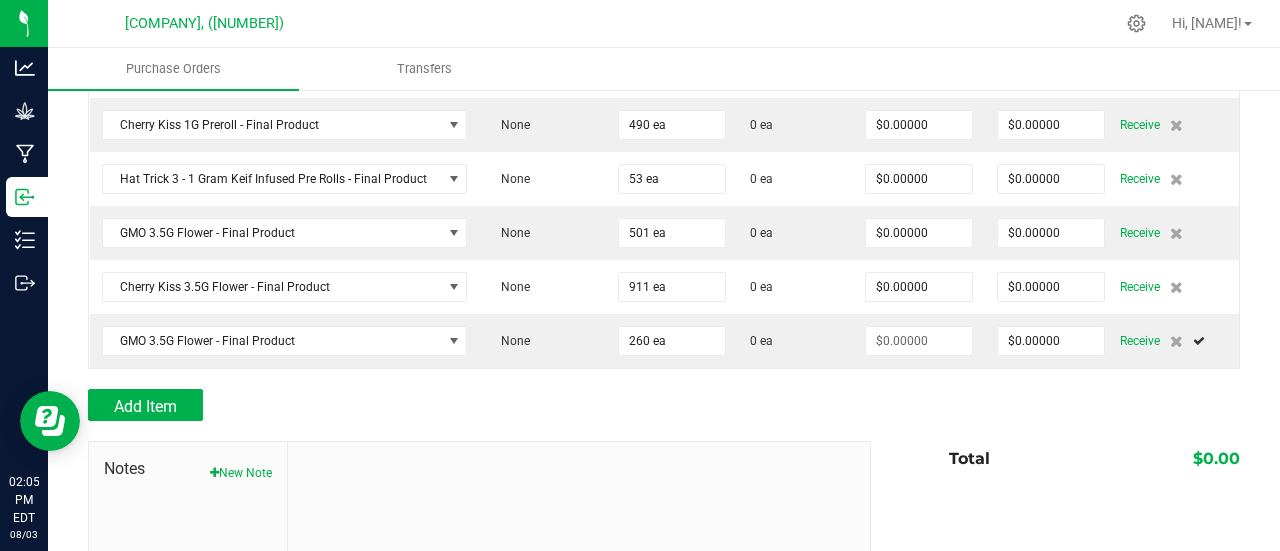 type on "$0.00000" 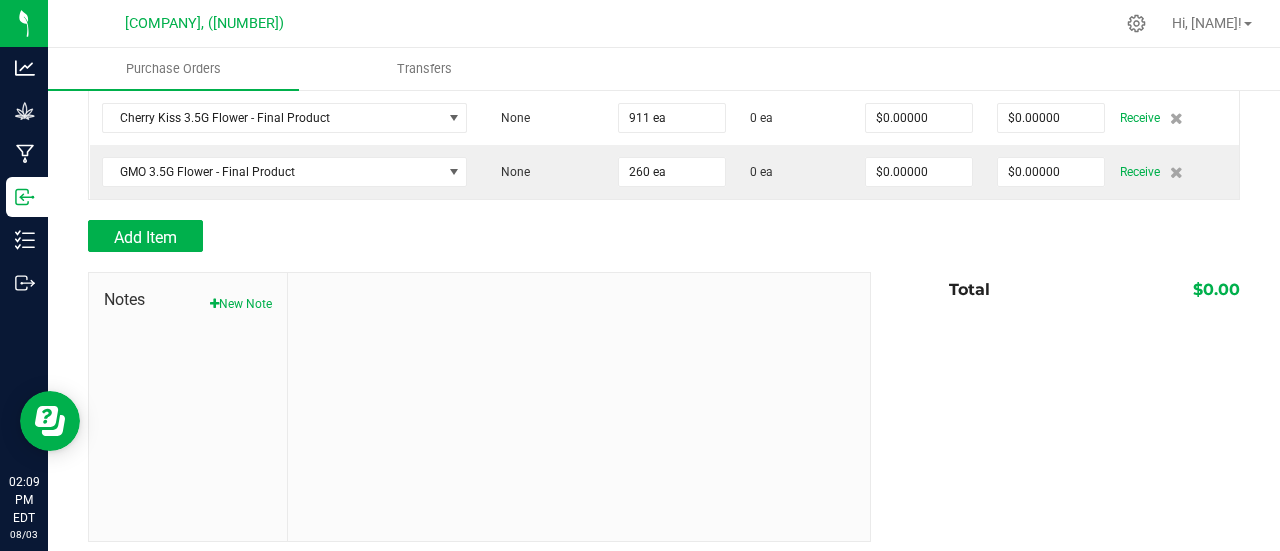 scroll, scrollTop: 609, scrollLeft: 0, axis: vertical 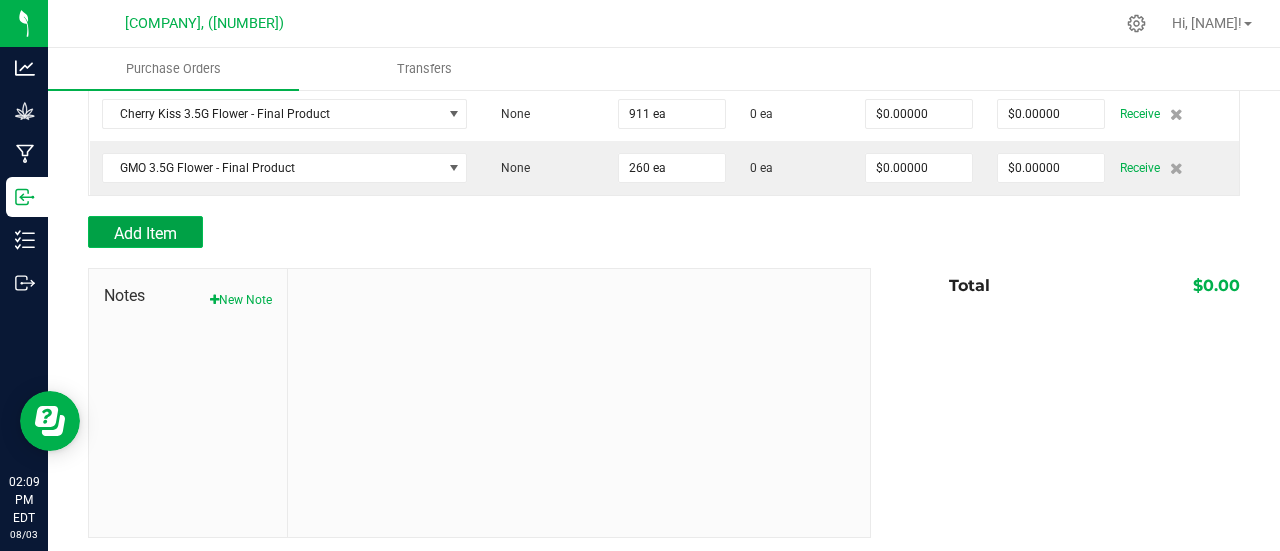 click on "Add Item" at bounding box center (145, 233) 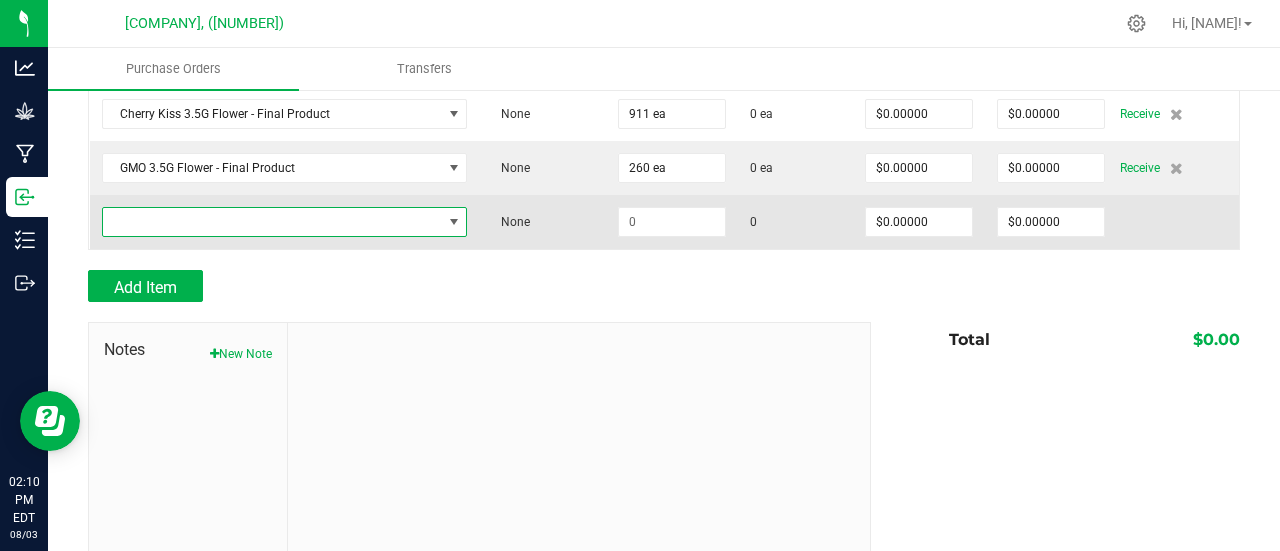 click at bounding box center [454, 222] 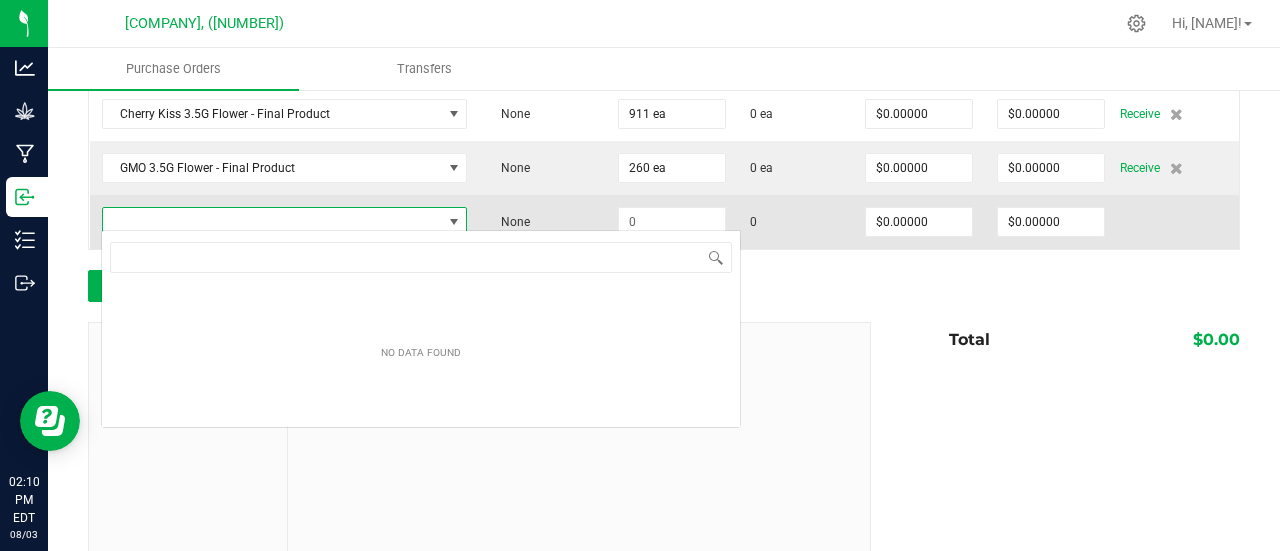 scroll, scrollTop: 99970, scrollLeft: 99642, axis: both 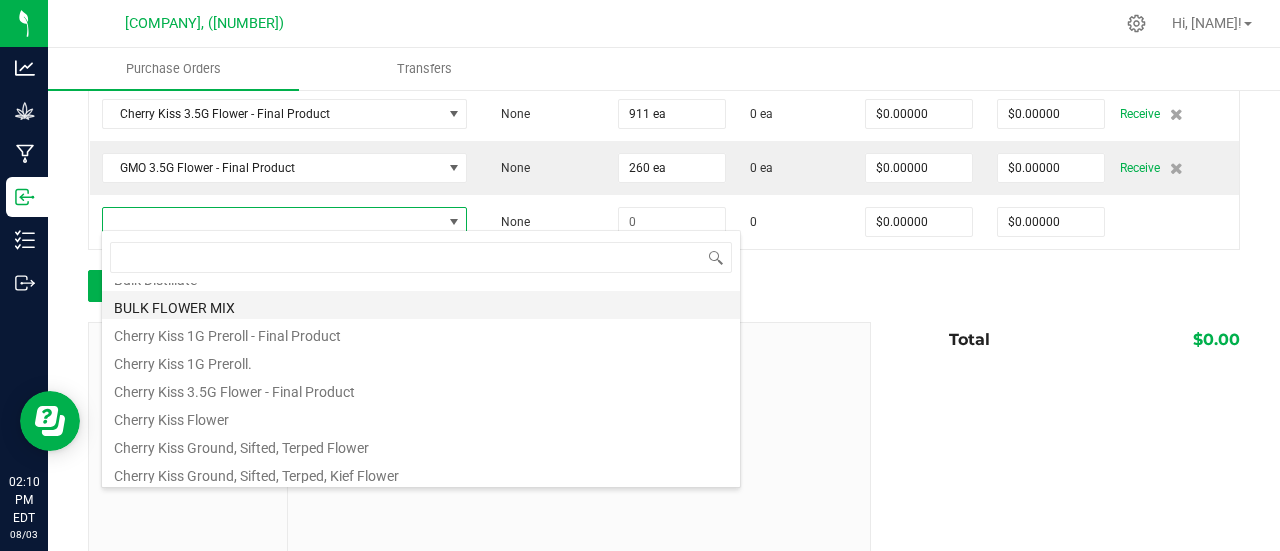click on "BULK FLOWER MIX" at bounding box center (421, 305) 